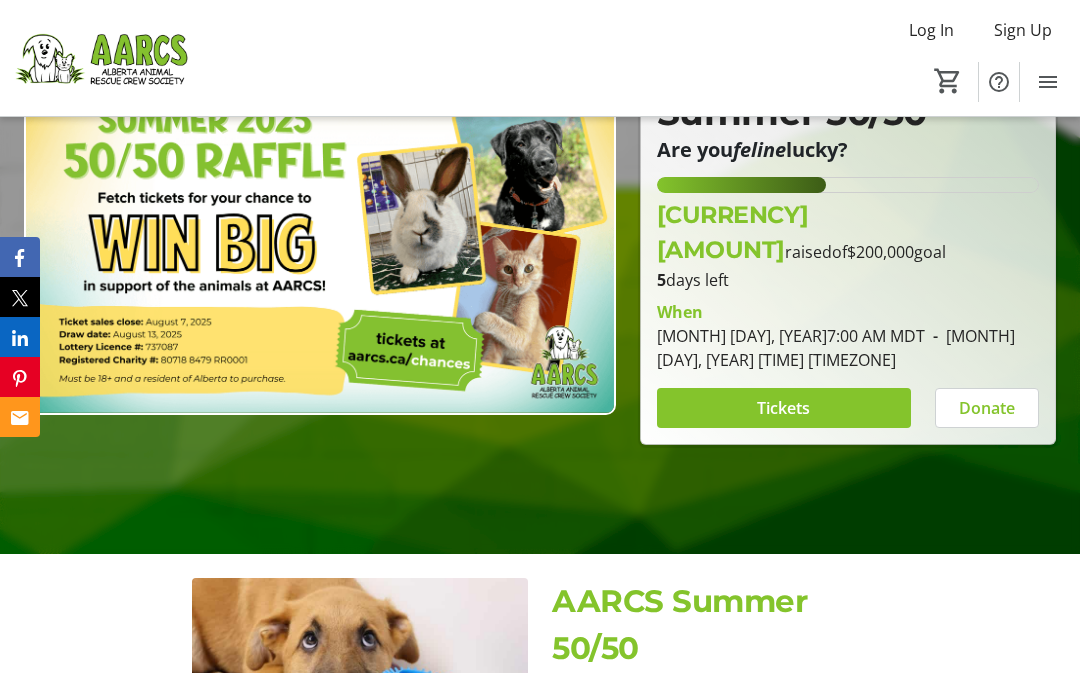 scroll, scrollTop: 230, scrollLeft: 0, axis: vertical 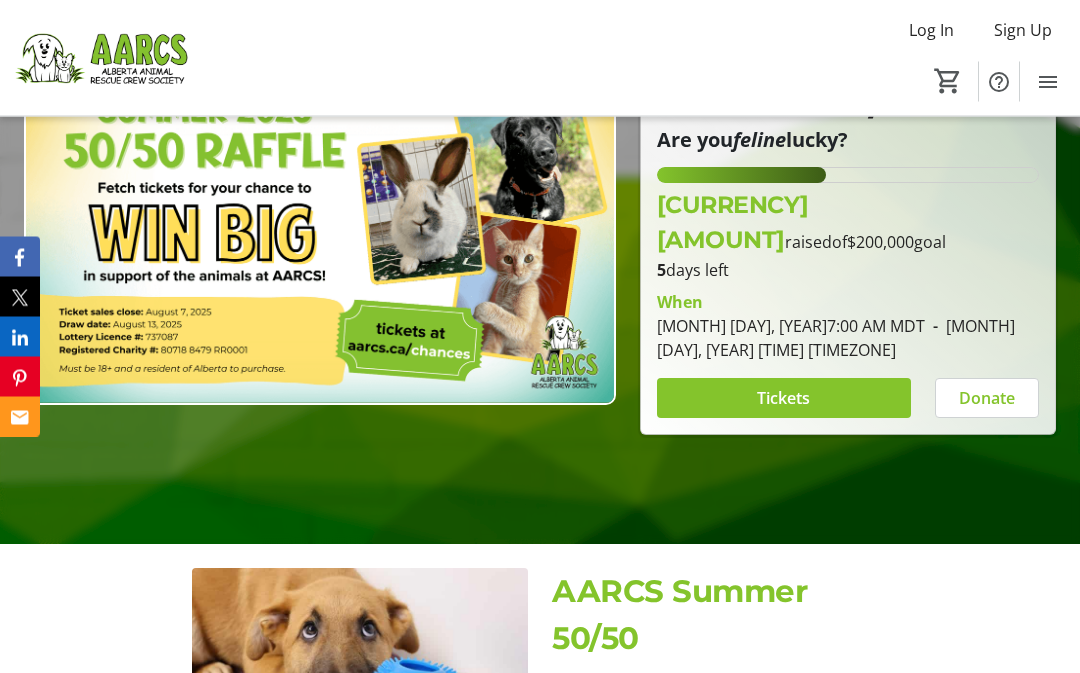 click at bounding box center (784, 399) 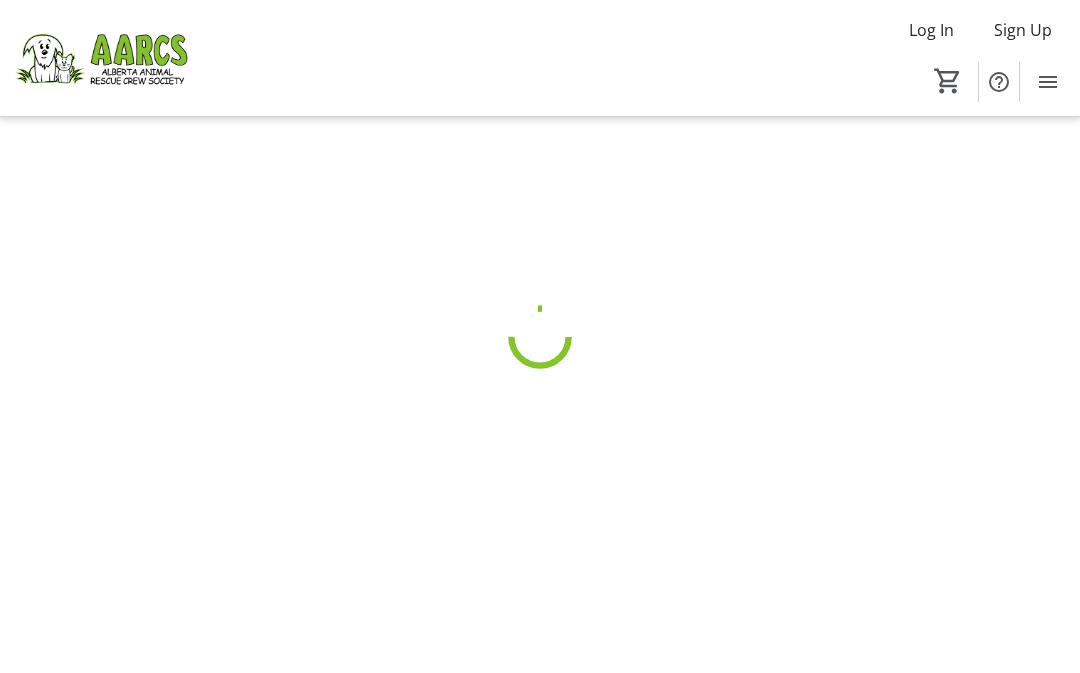 scroll, scrollTop: 0, scrollLeft: 0, axis: both 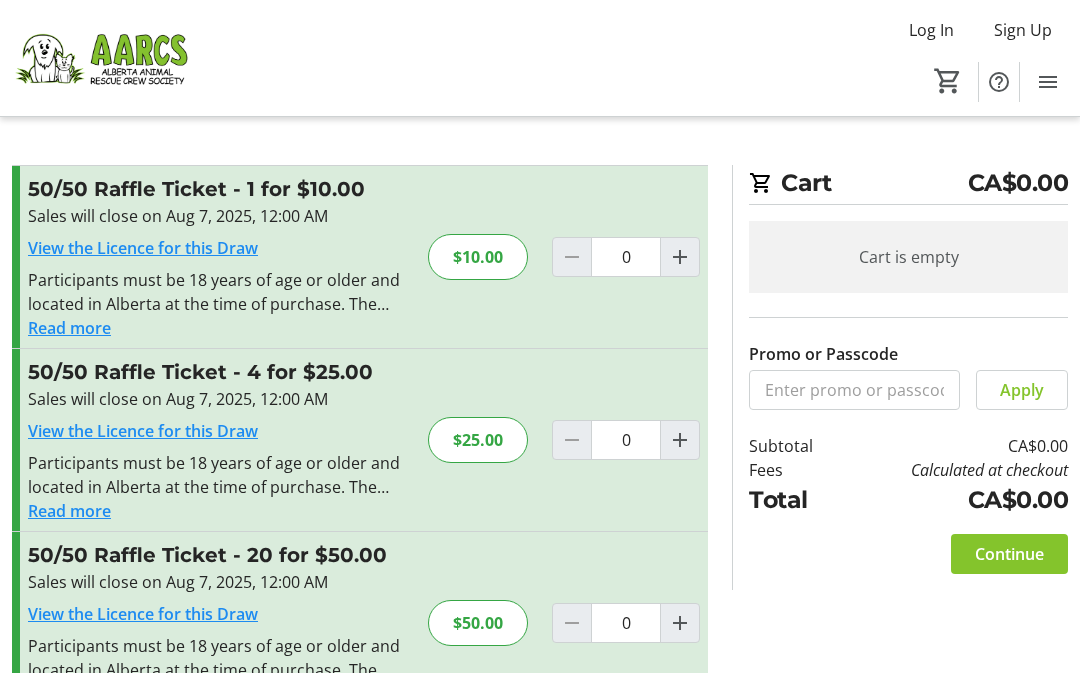 click 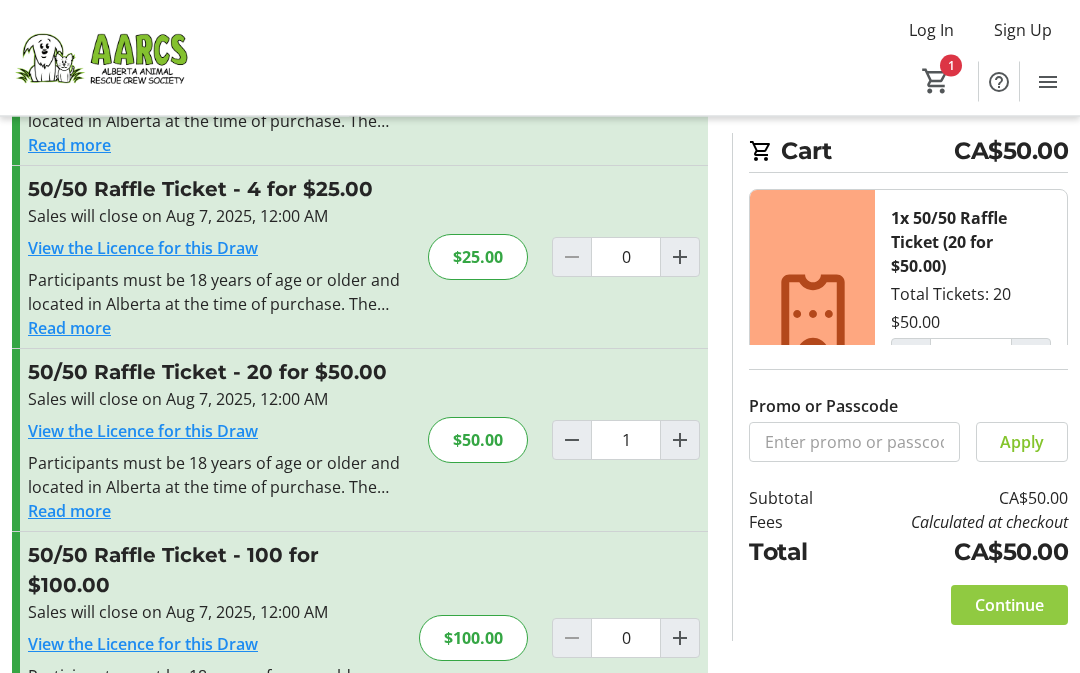 scroll, scrollTop: 183, scrollLeft: 0, axis: vertical 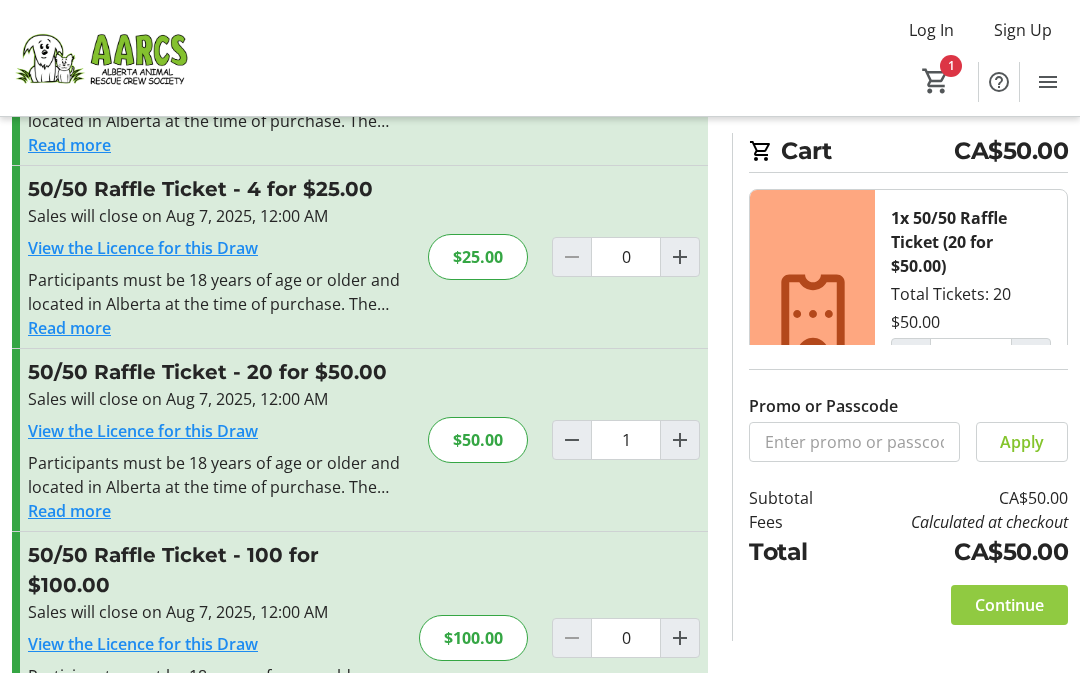 click on "Continue" 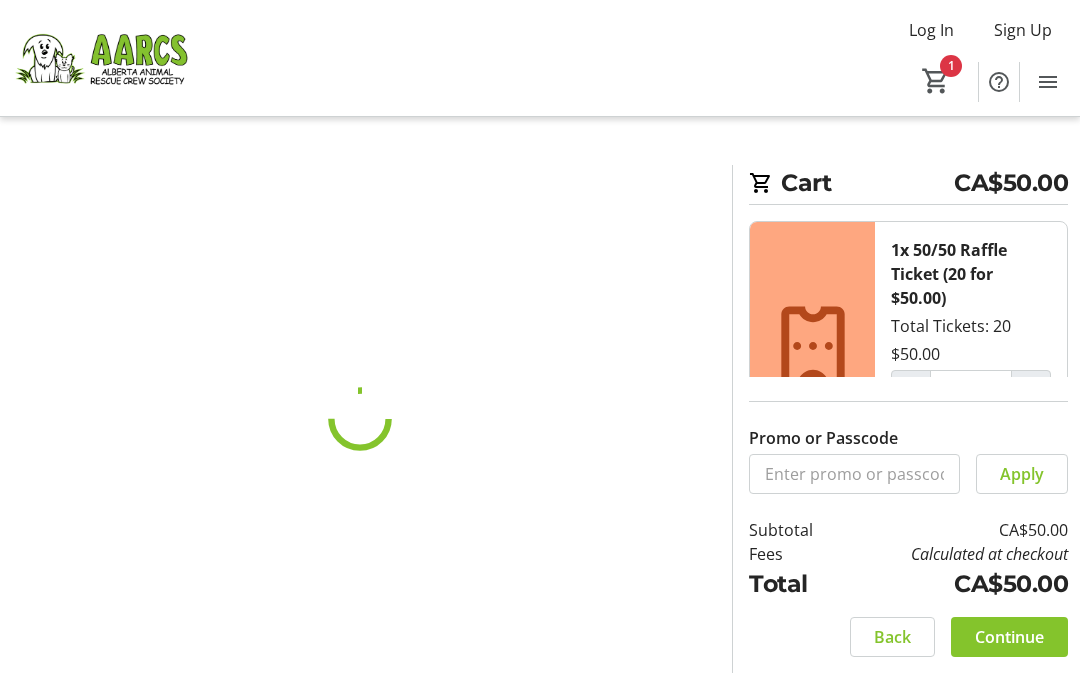 scroll, scrollTop: 0, scrollLeft: 0, axis: both 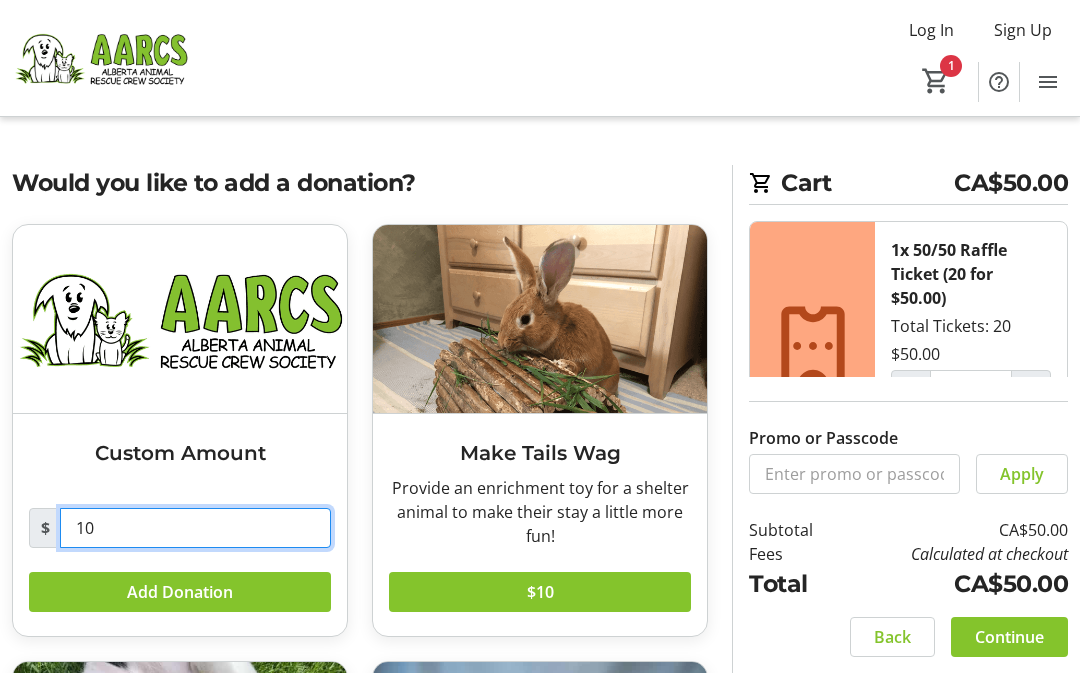 click on "10" at bounding box center [195, 528] 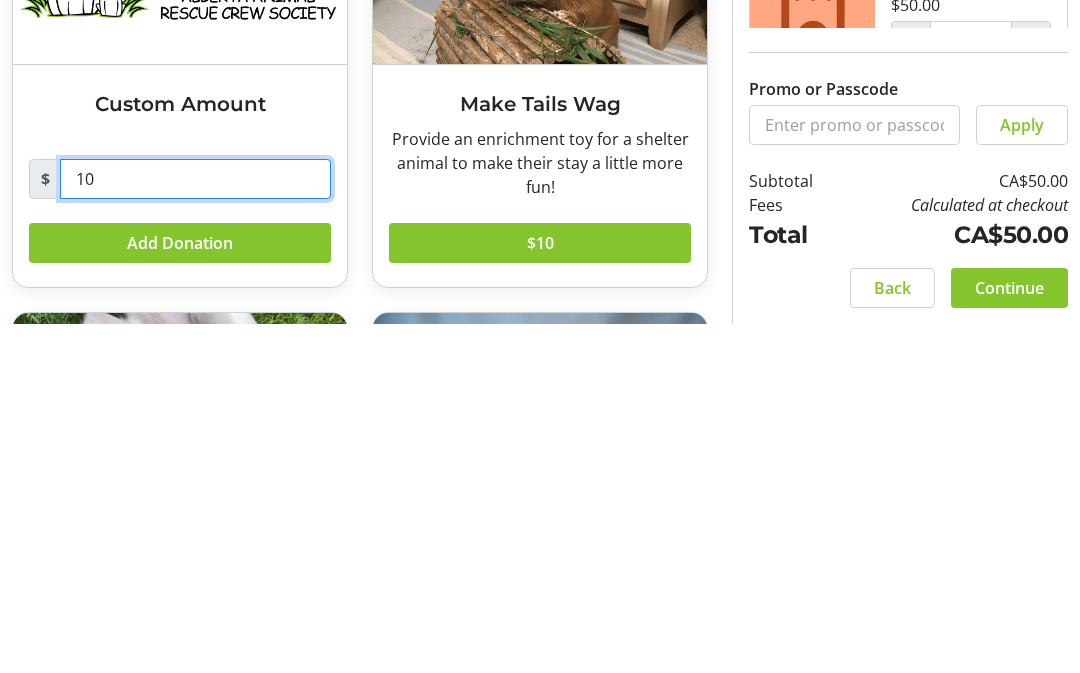 type on "1" 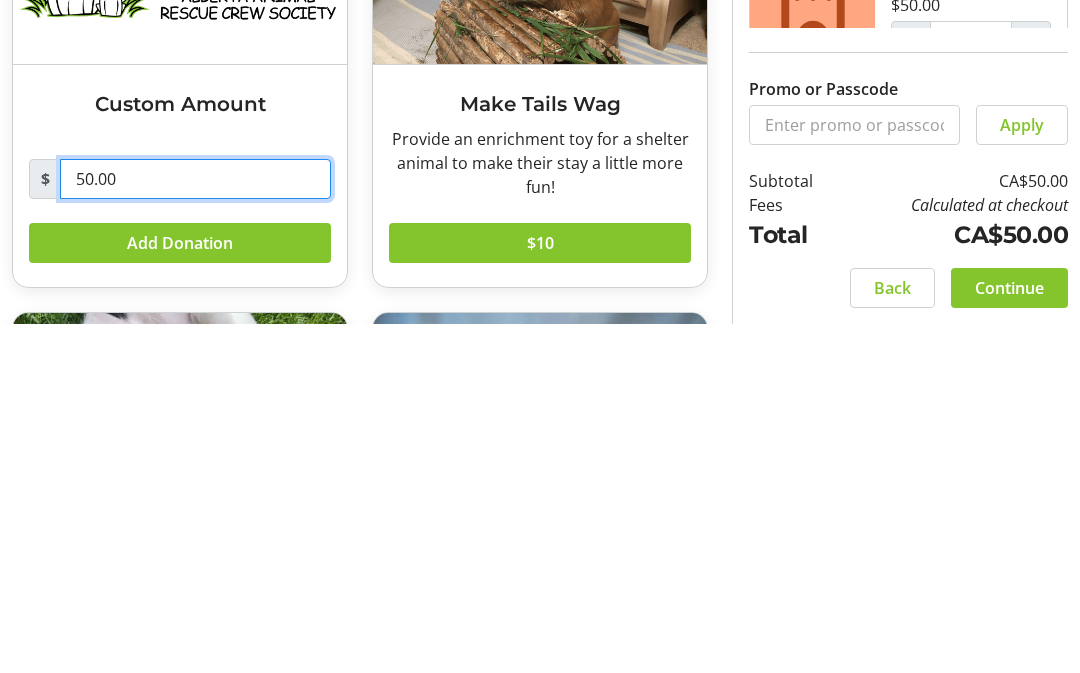 type on "50.00" 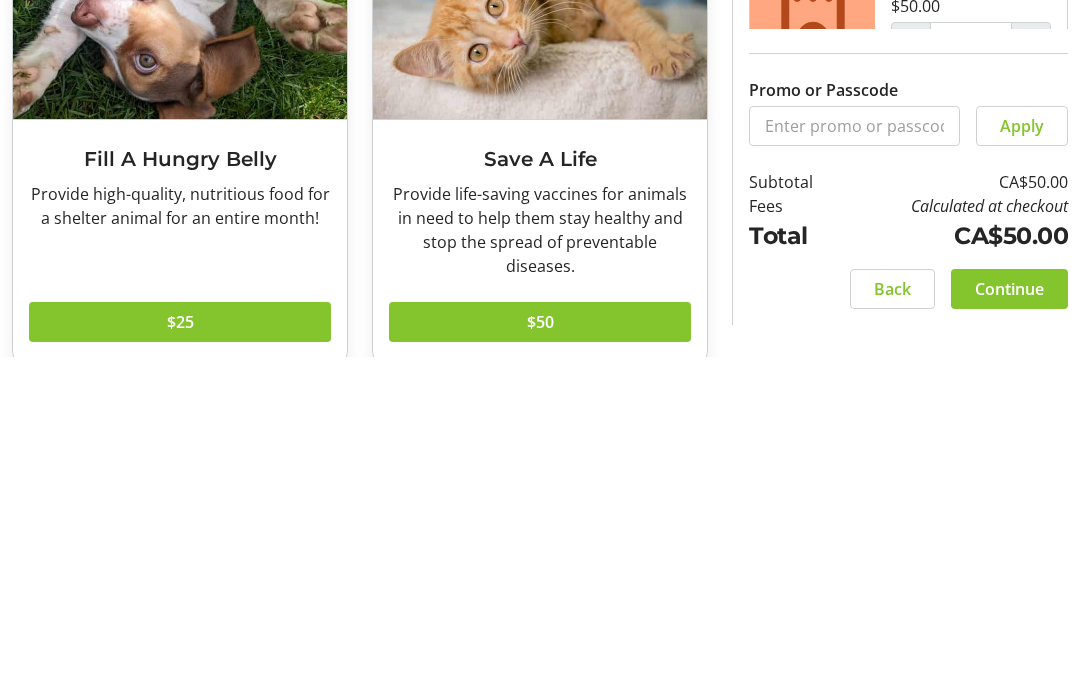 scroll, scrollTop: 425, scrollLeft: 0, axis: vertical 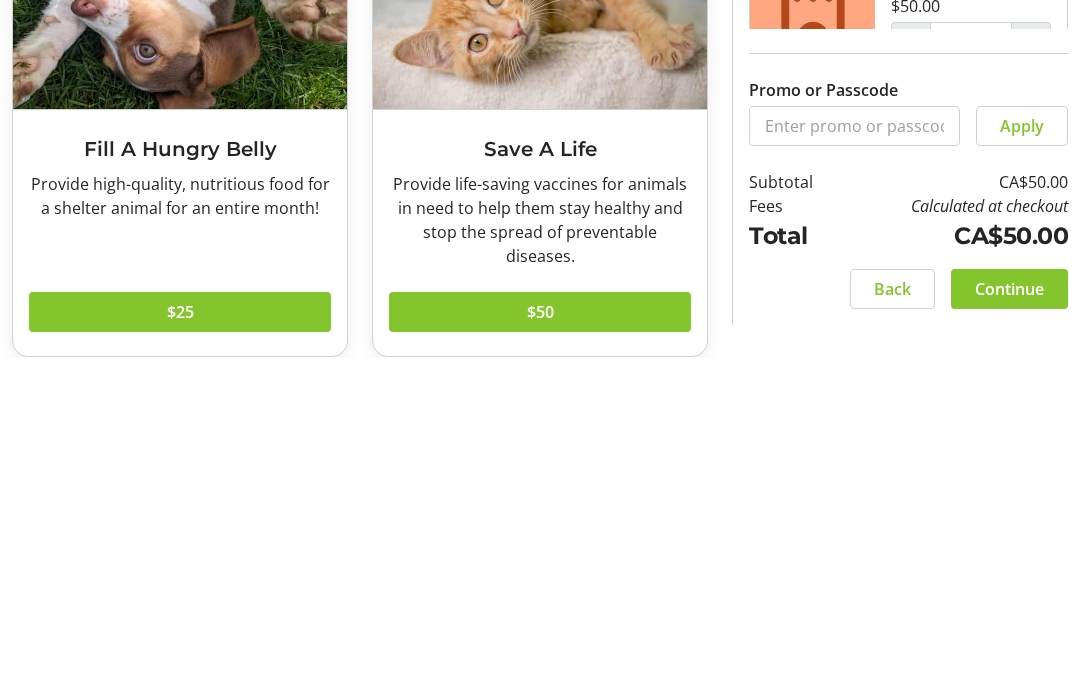 click on "Continue" 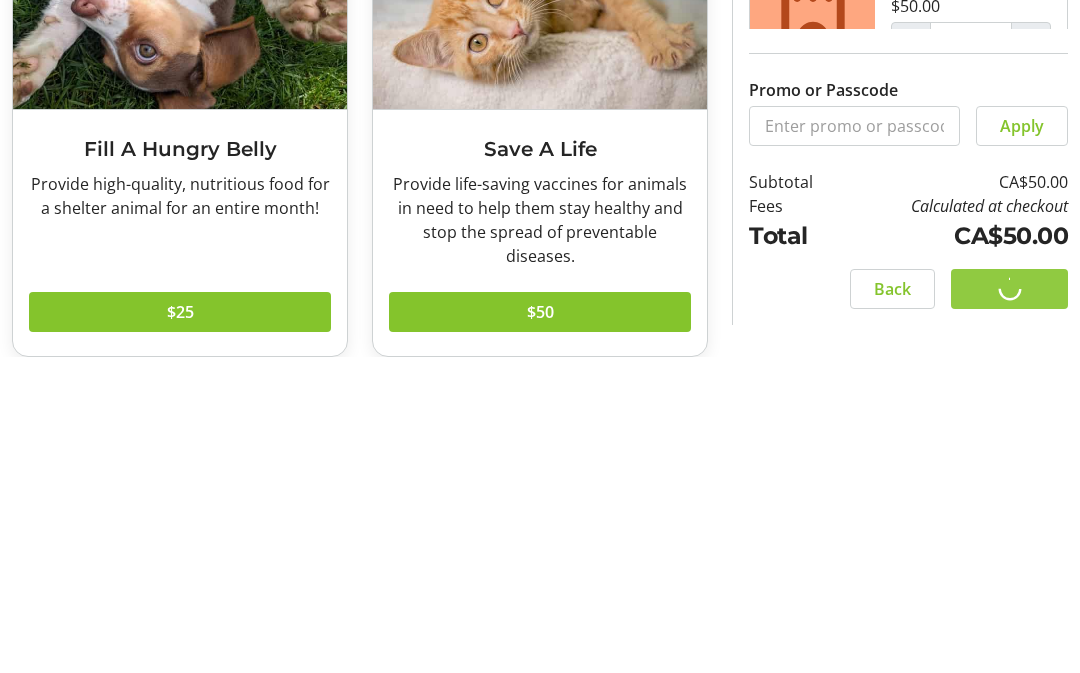 scroll, scrollTop: 333, scrollLeft: 0, axis: vertical 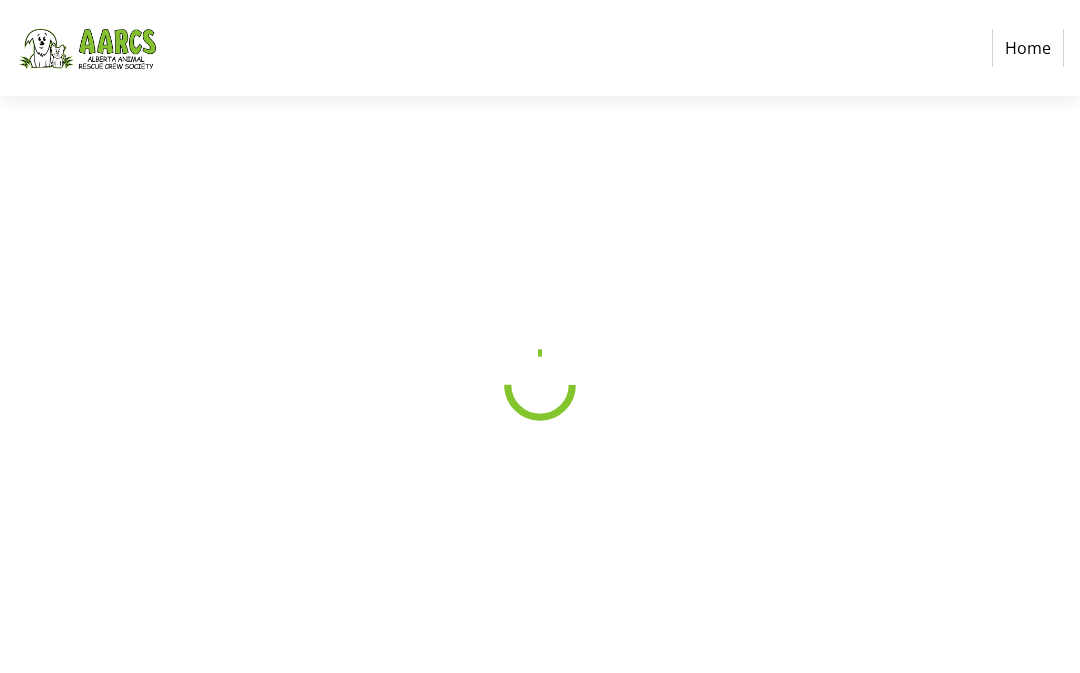 select on "CA" 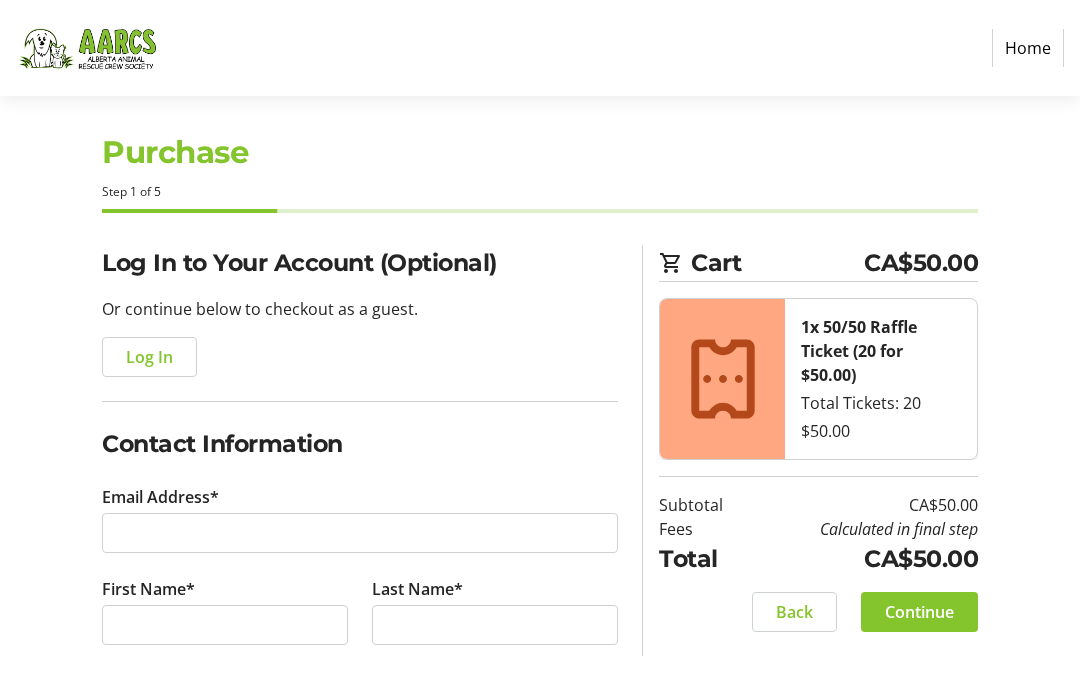 scroll, scrollTop: 0, scrollLeft: 0, axis: both 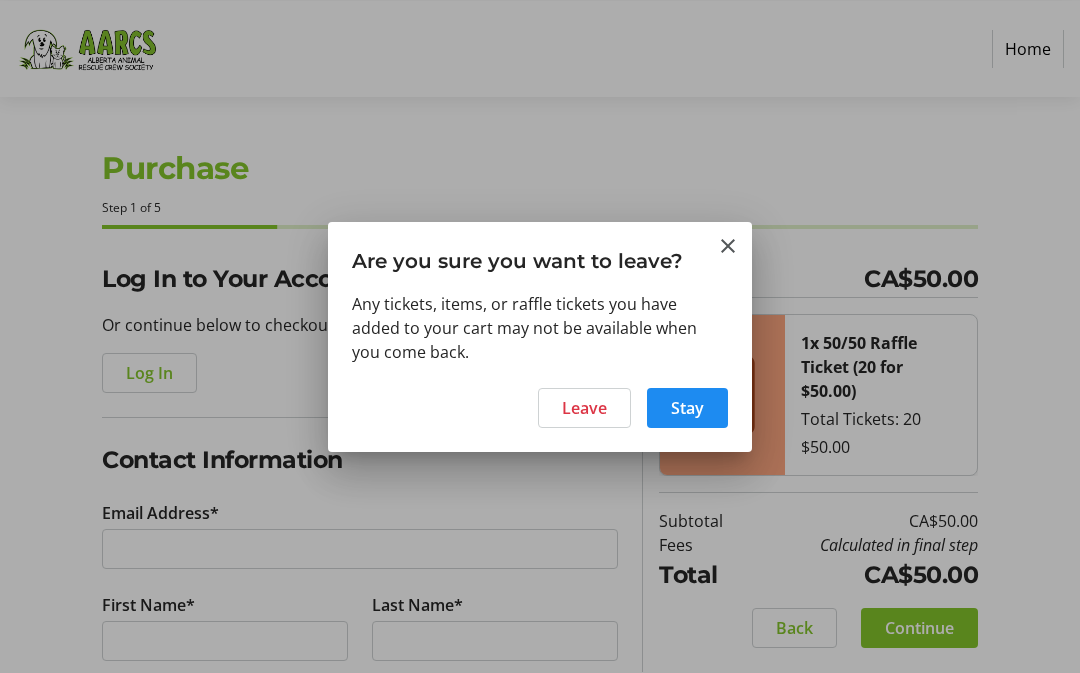 click at bounding box center (584, 408) 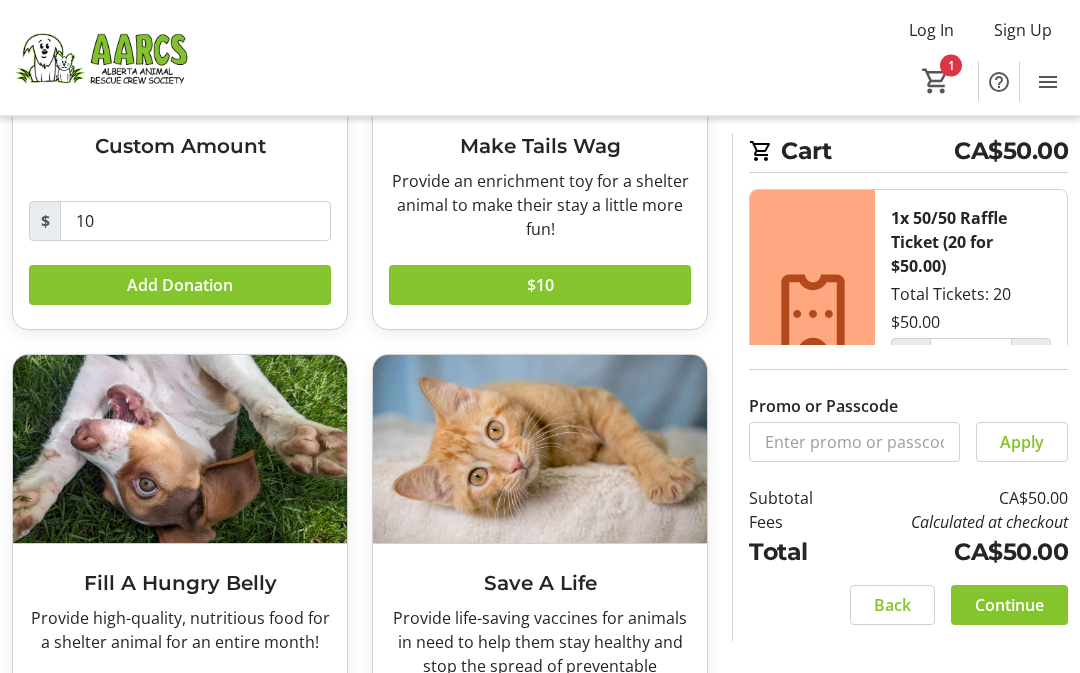 scroll, scrollTop: 307, scrollLeft: 0, axis: vertical 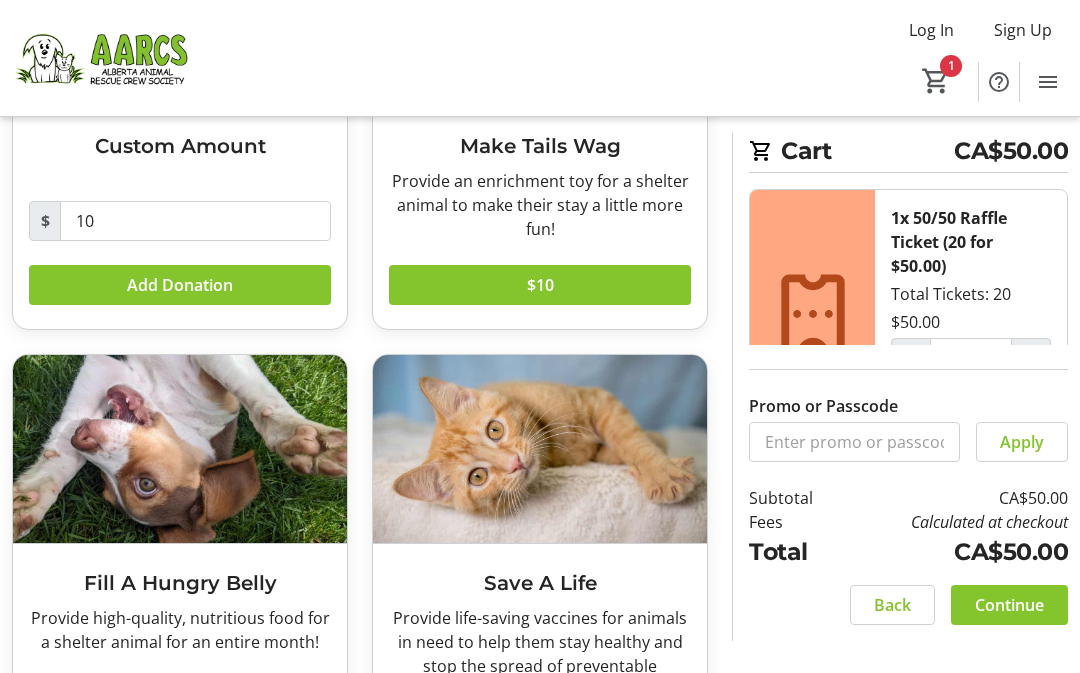 click 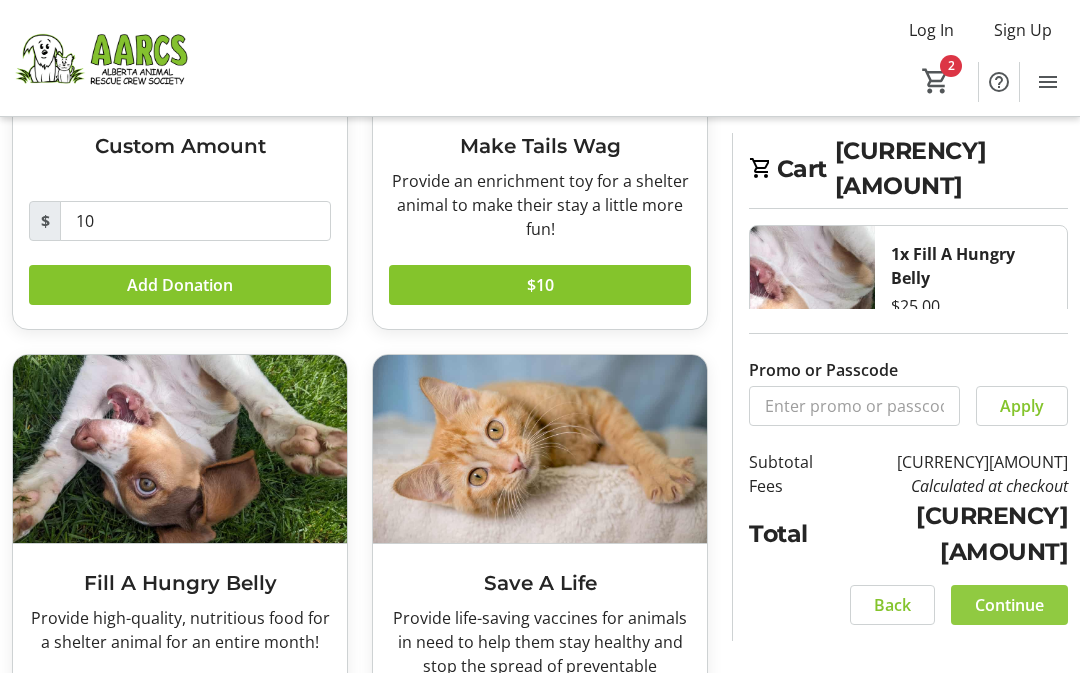click 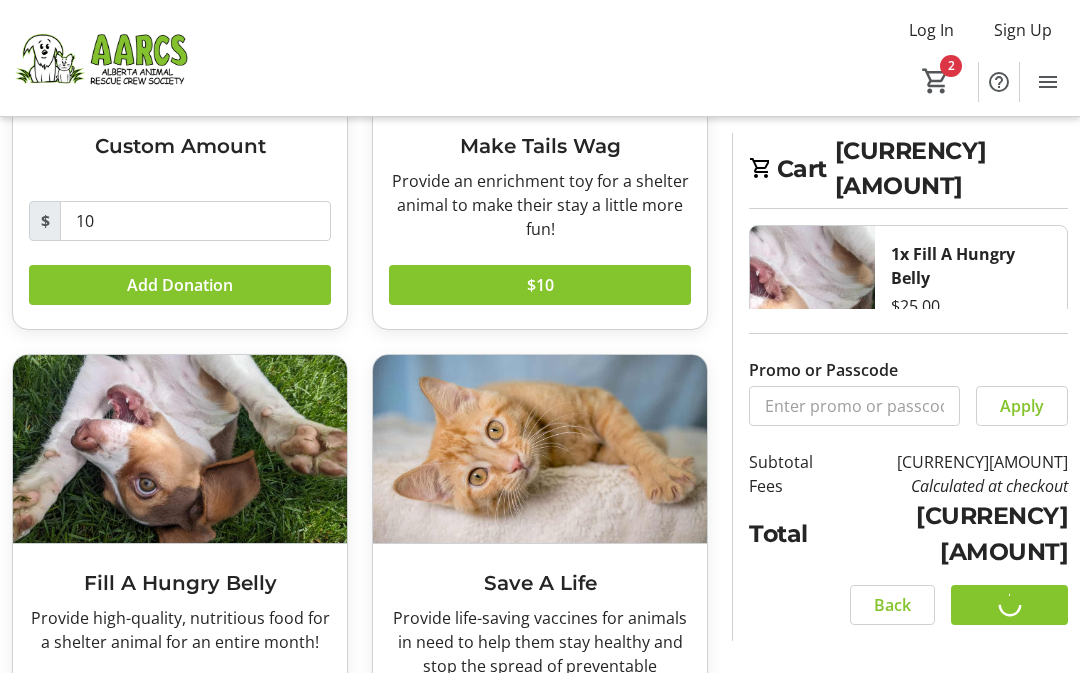 scroll, scrollTop: 0, scrollLeft: 0, axis: both 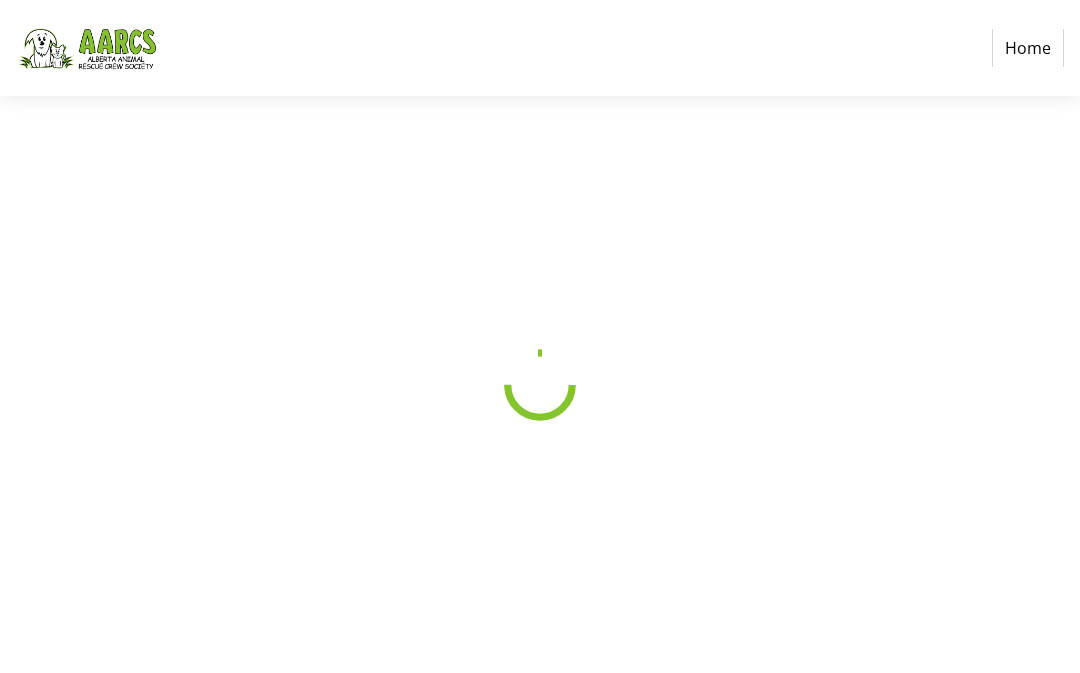 select on "CA" 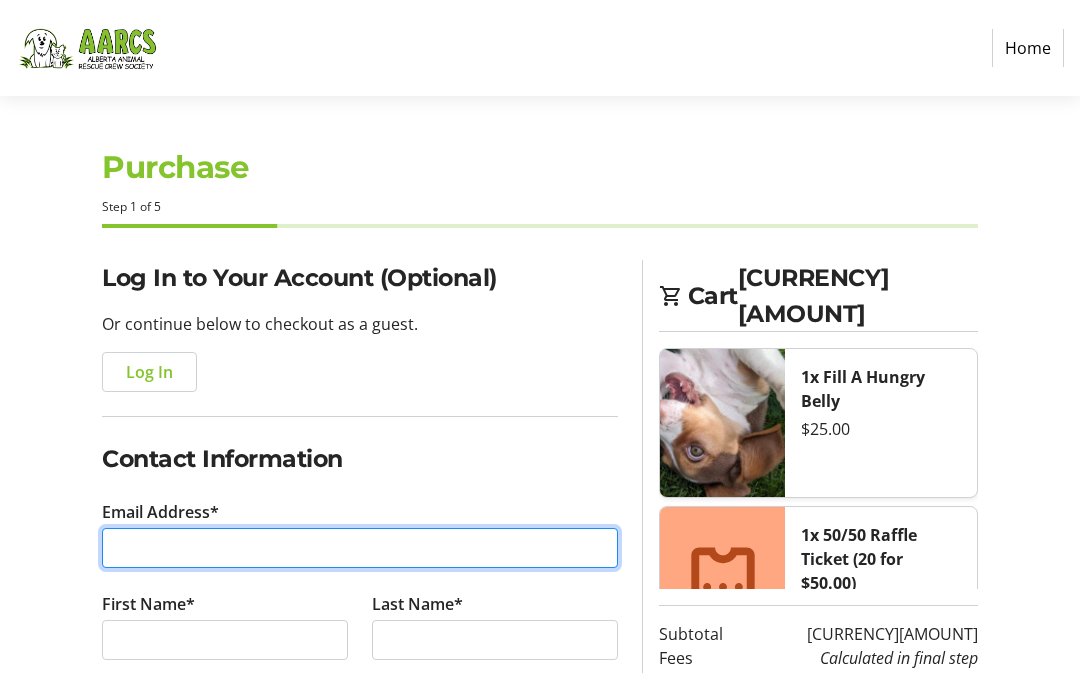 click on "Email Address*" at bounding box center [360, 548] 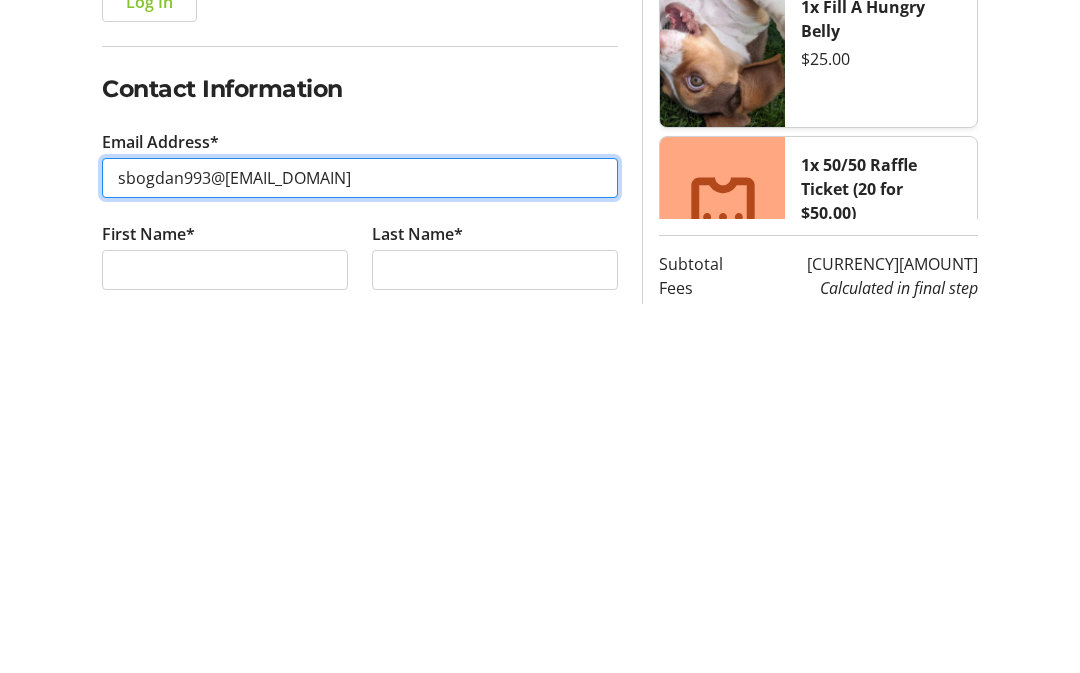 type on "sbogdan993@[EMAIL_DOMAIN]" 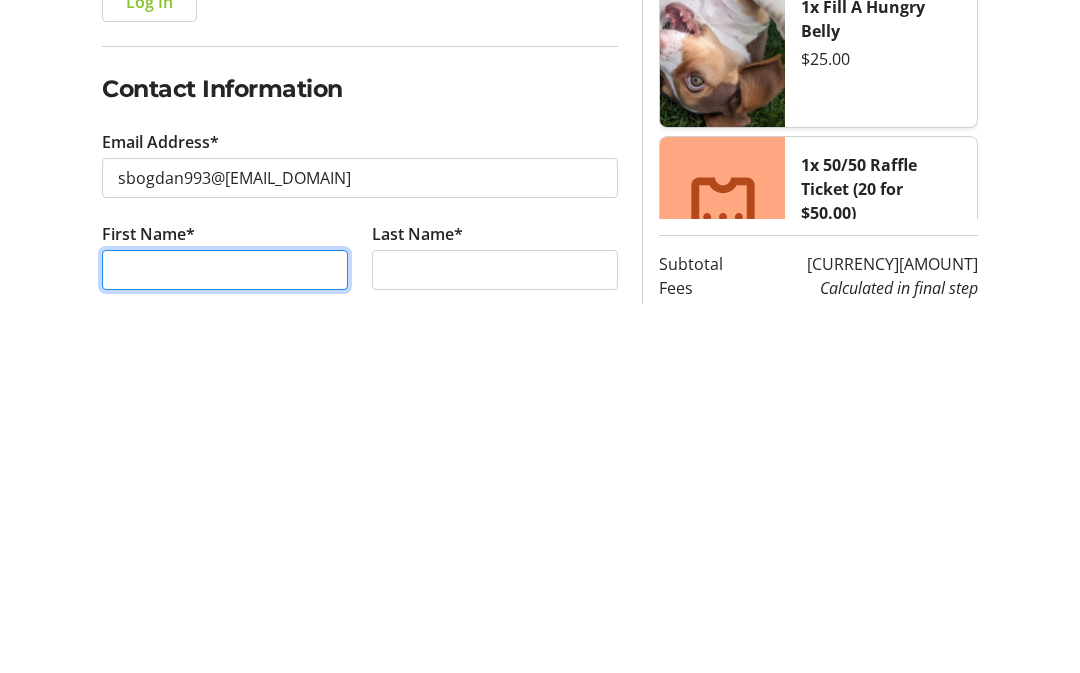 click on "First Name*" at bounding box center [225, 640] 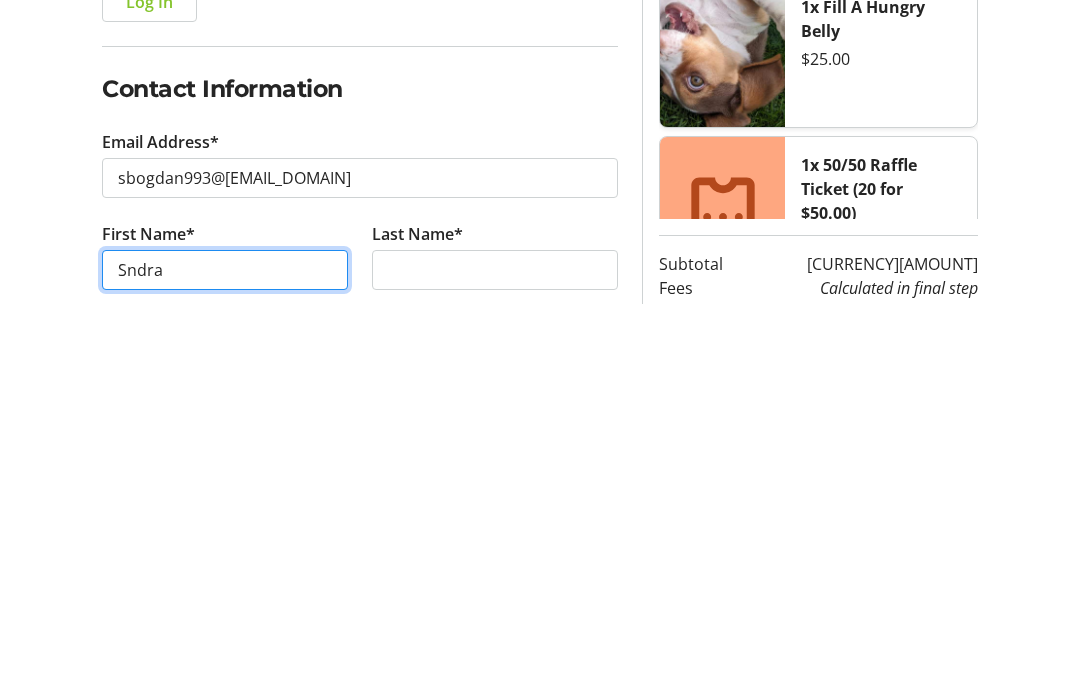 type on "Sndra" 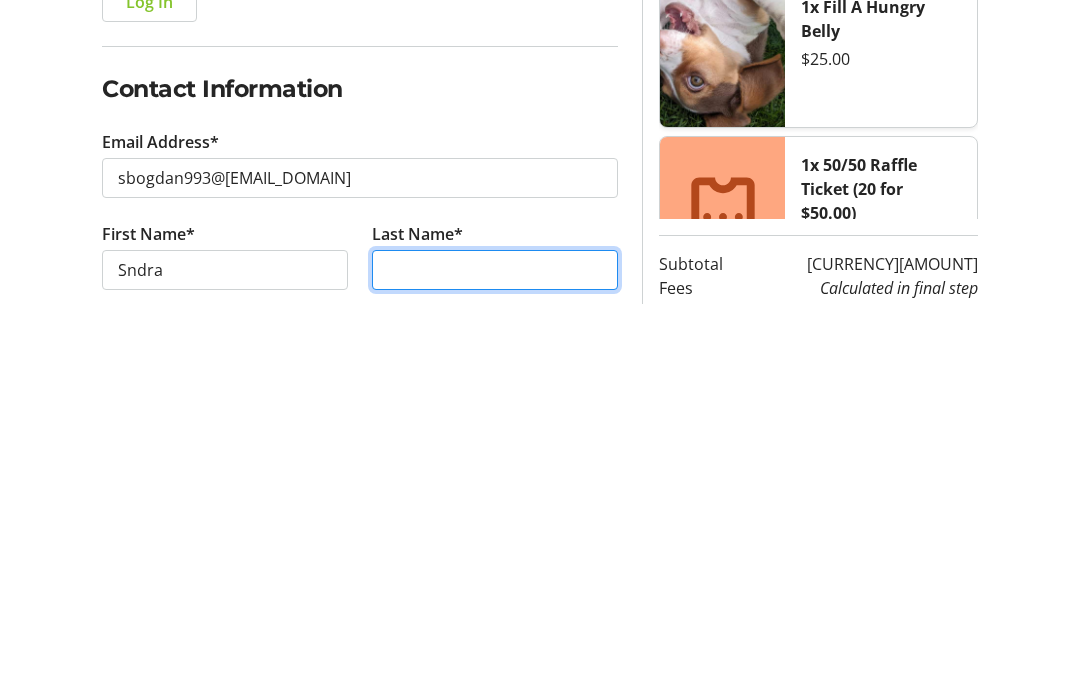 click on "Last Name*" at bounding box center (495, 640) 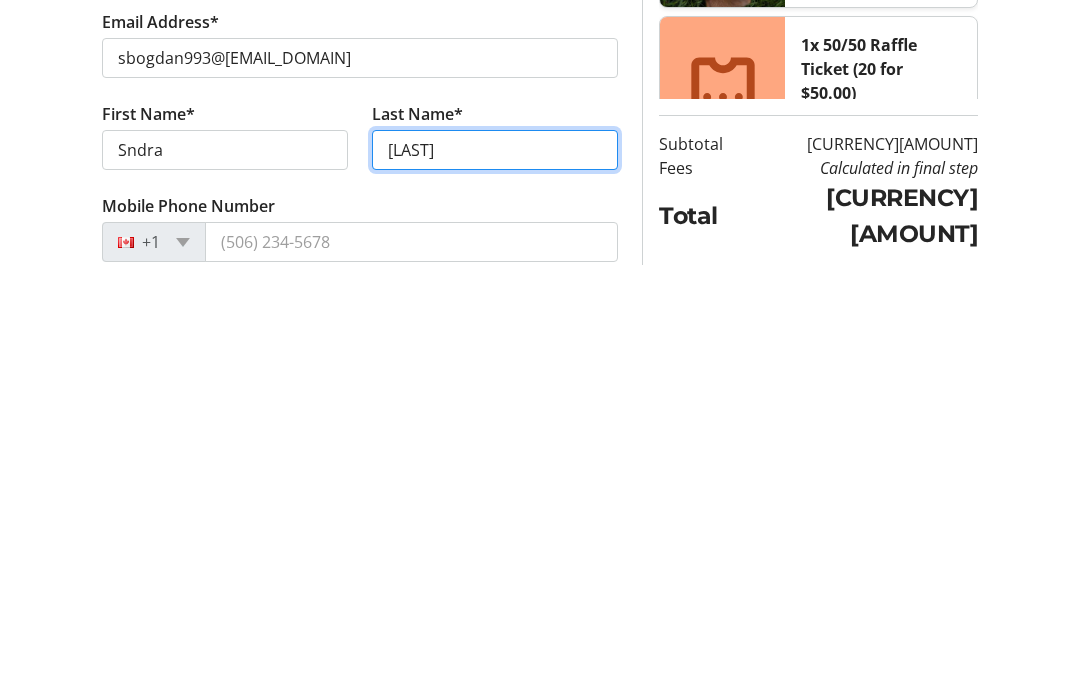 scroll, scrollTop: 96, scrollLeft: 0, axis: vertical 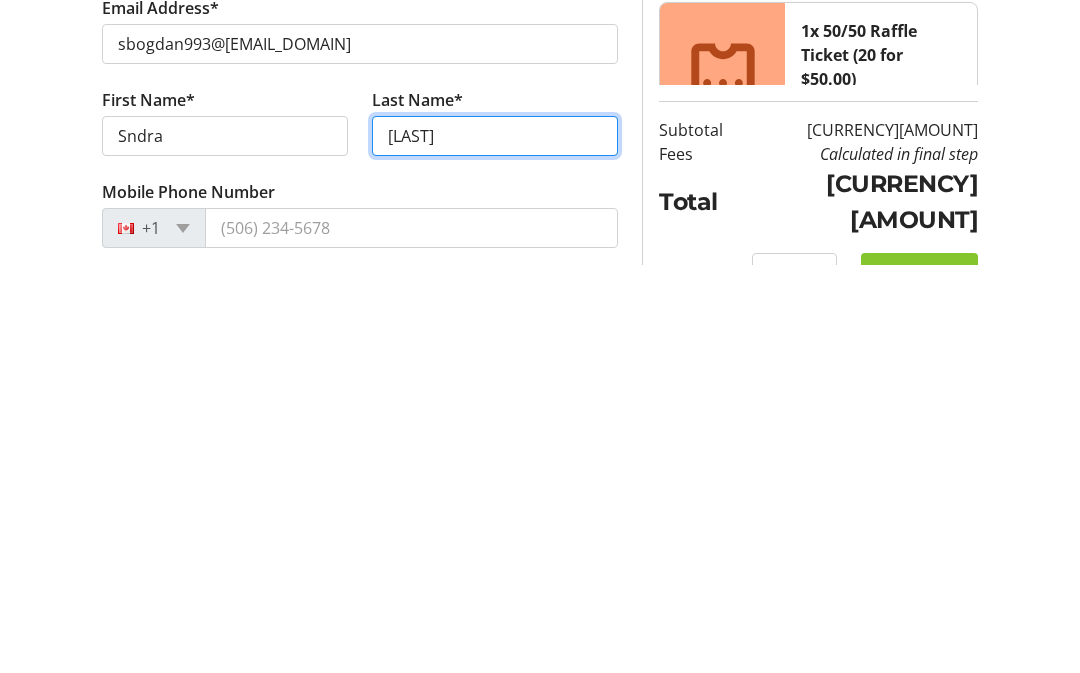 type on "[LAST]" 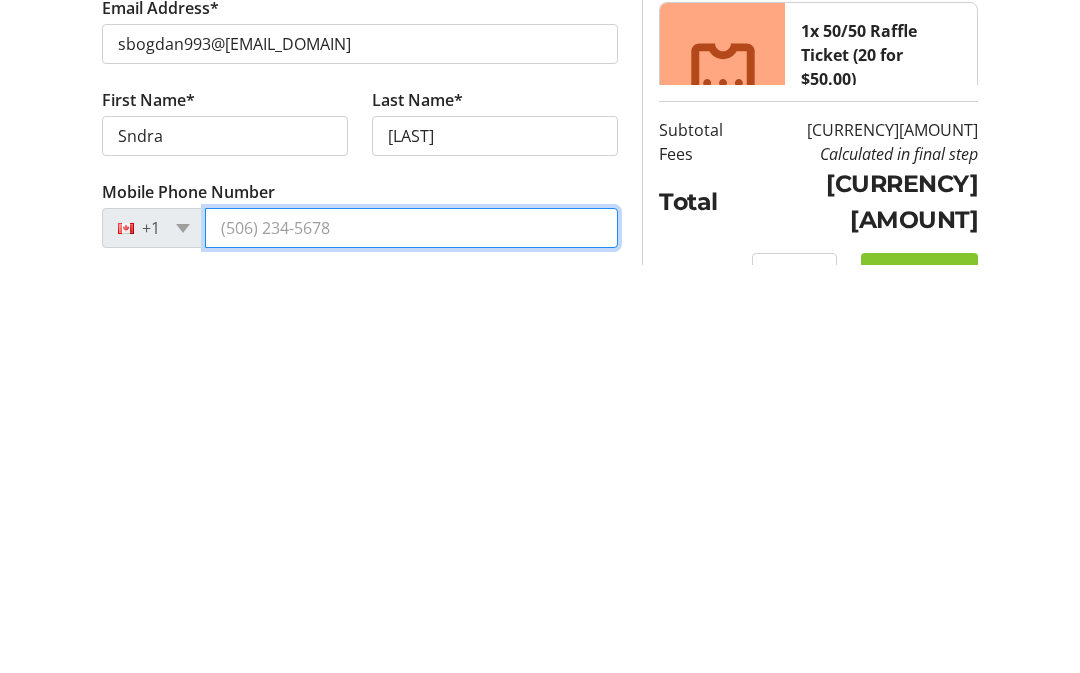 click on "Mobile Phone Number" at bounding box center (411, 636) 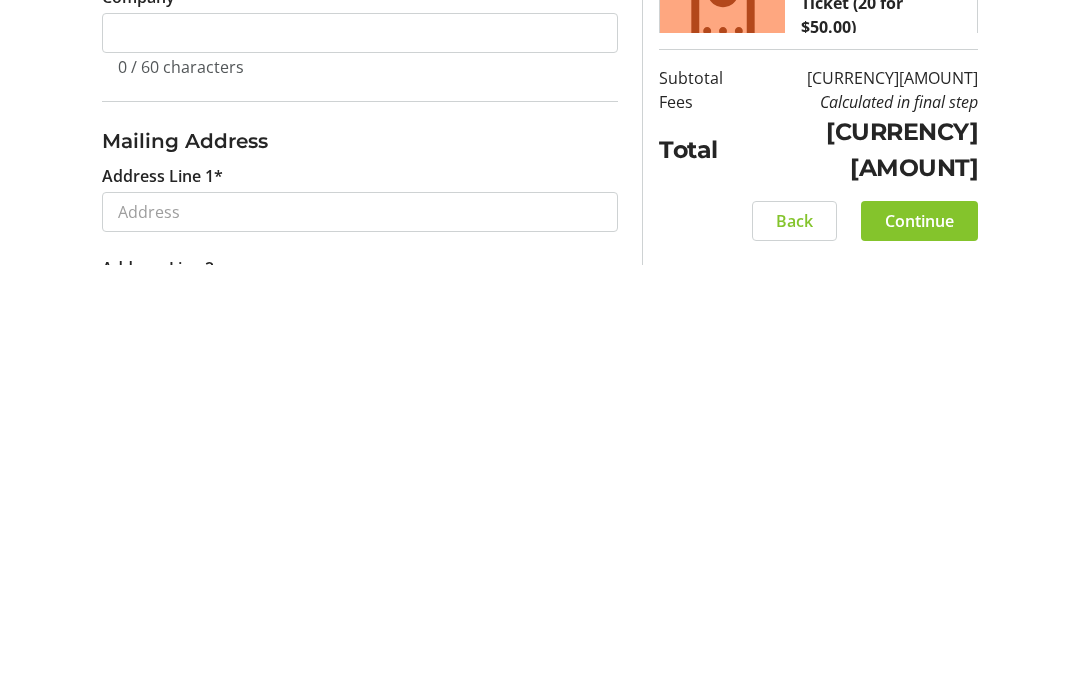 scroll, scrollTop: 385, scrollLeft: 0, axis: vertical 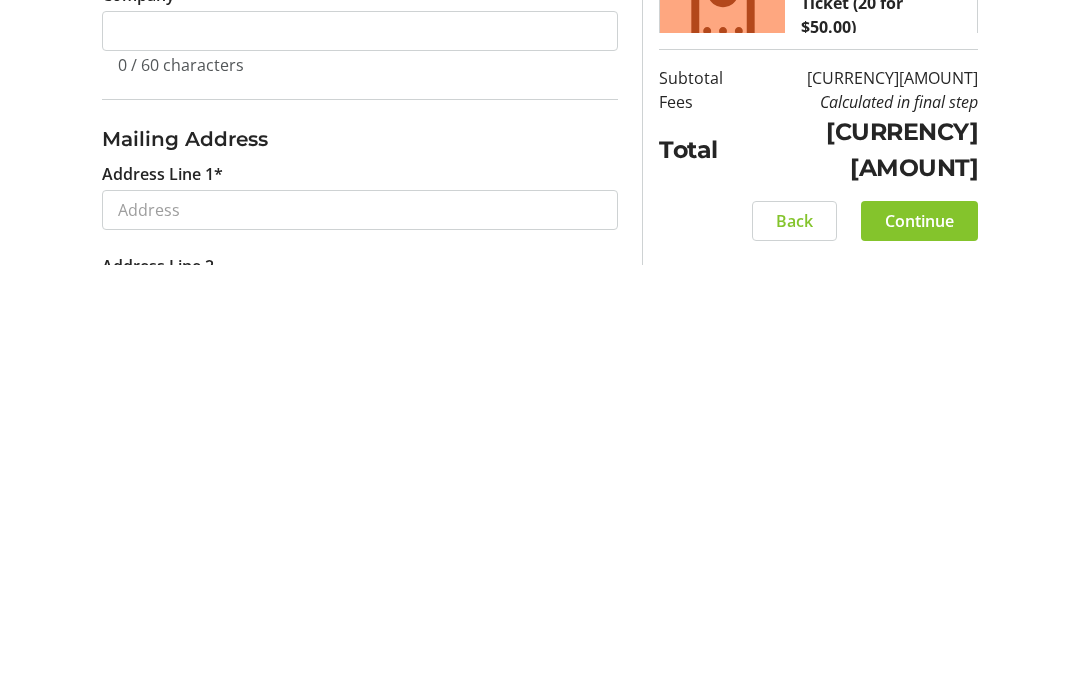 type on "([PHONE])" 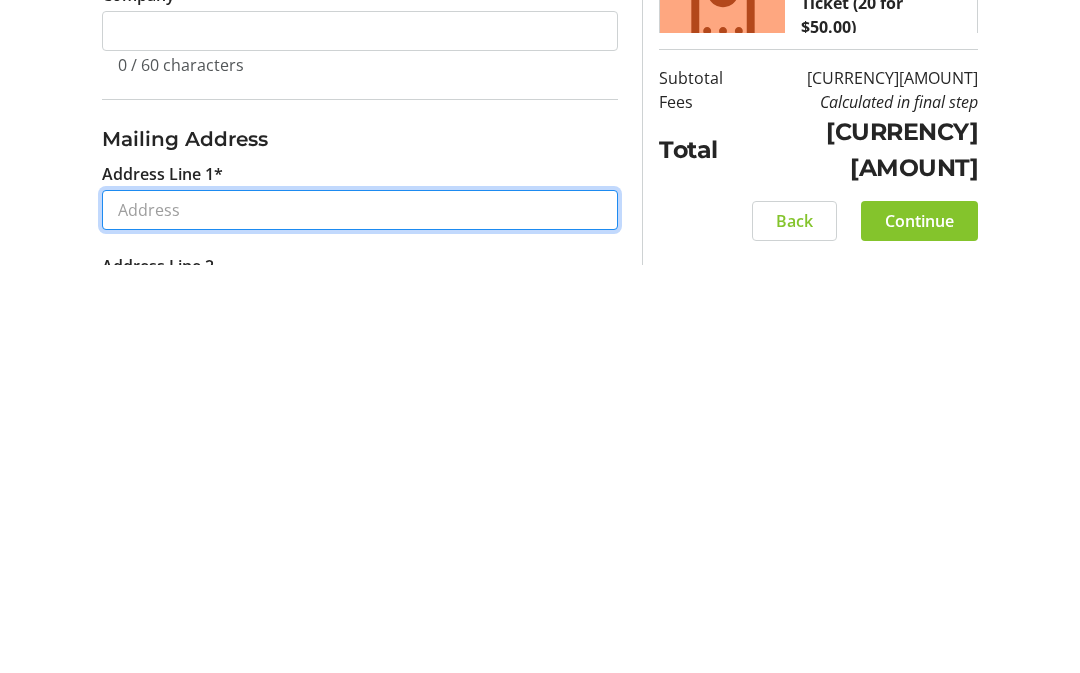 click on "Address Line 1*" at bounding box center [360, 618] 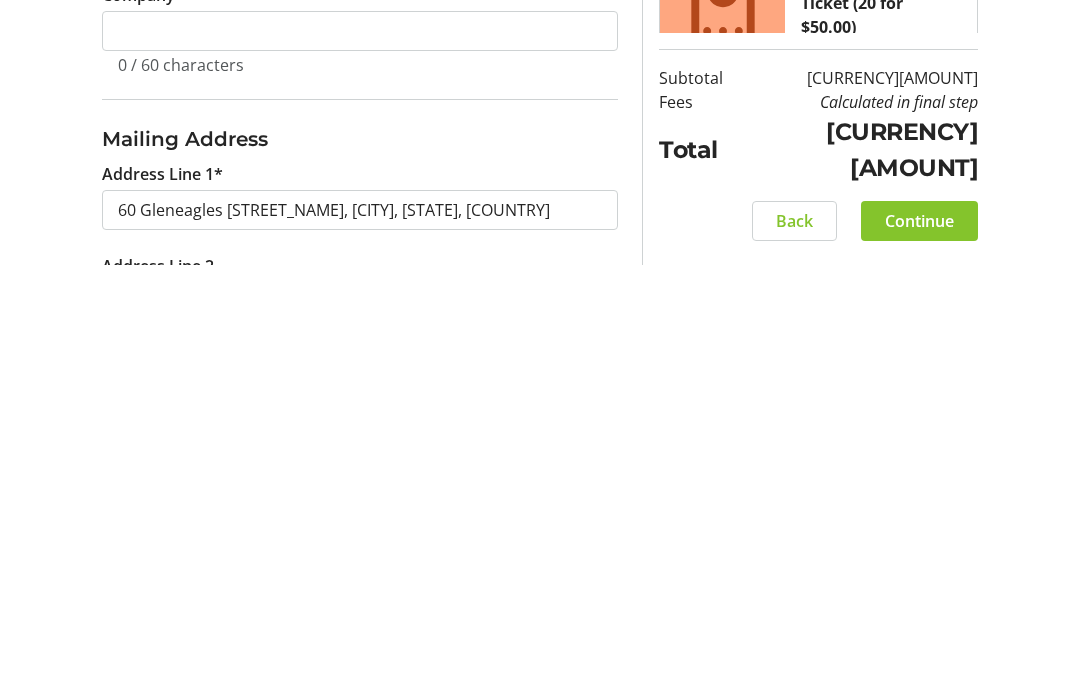 scroll, scrollTop: 793, scrollLeft: 0, axis: vertical 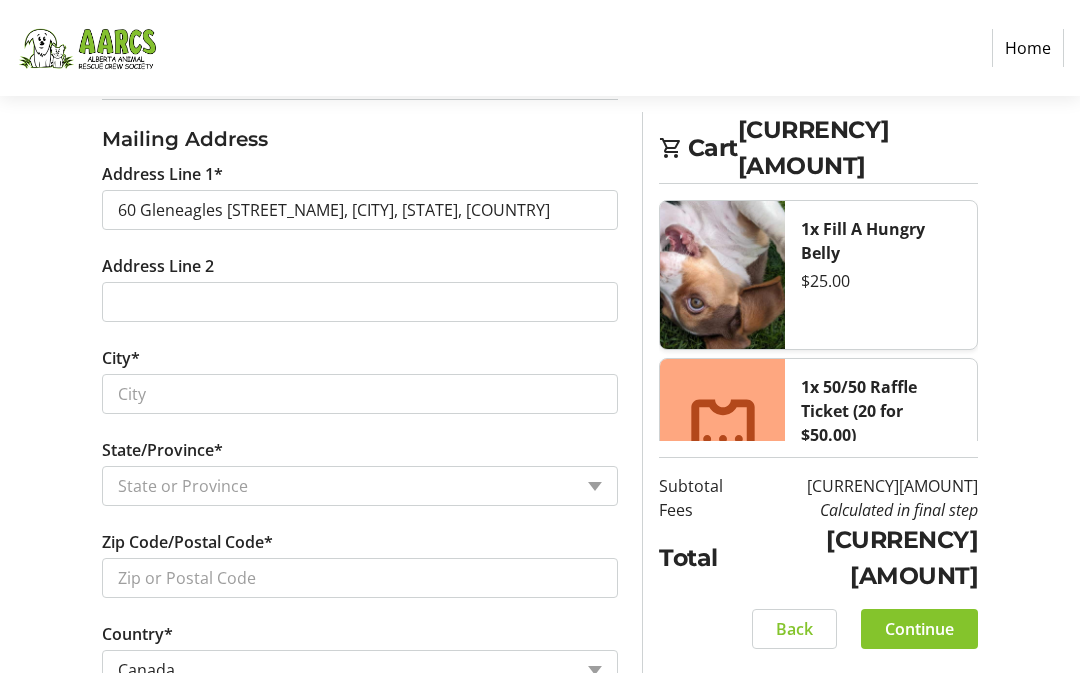 type on "60 Glen Eagles [STREET_NAME]" 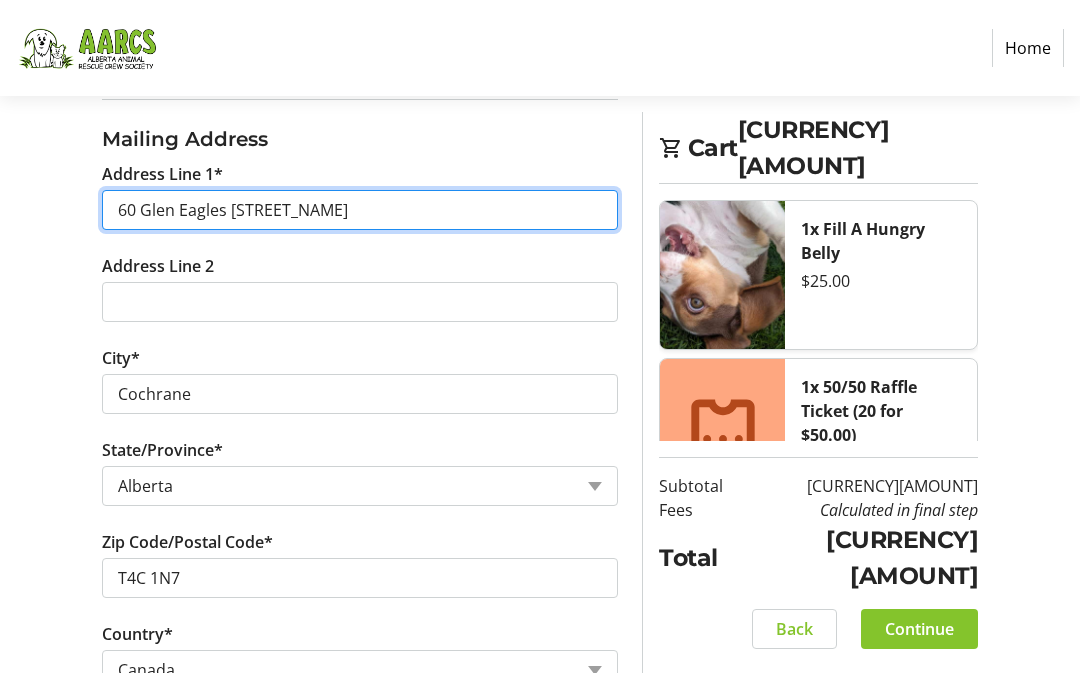 click on "60 Glen Eagles [STREET_NAME]" at bounding box center [360, 210] 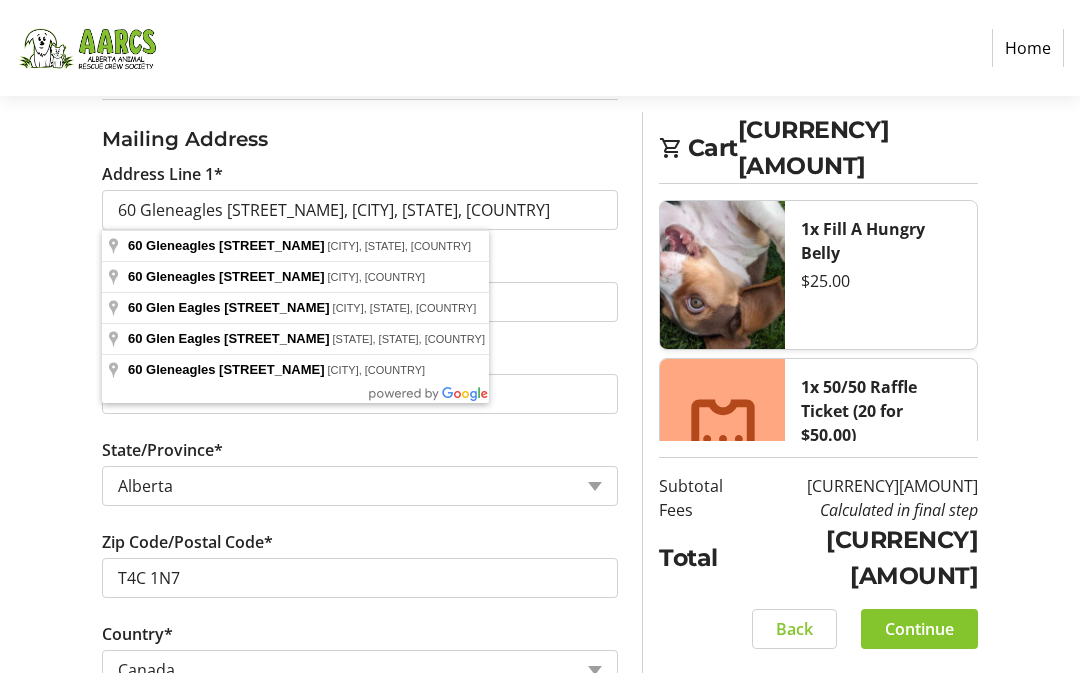 type on "60 Gleneagles [STREET_NAME]" 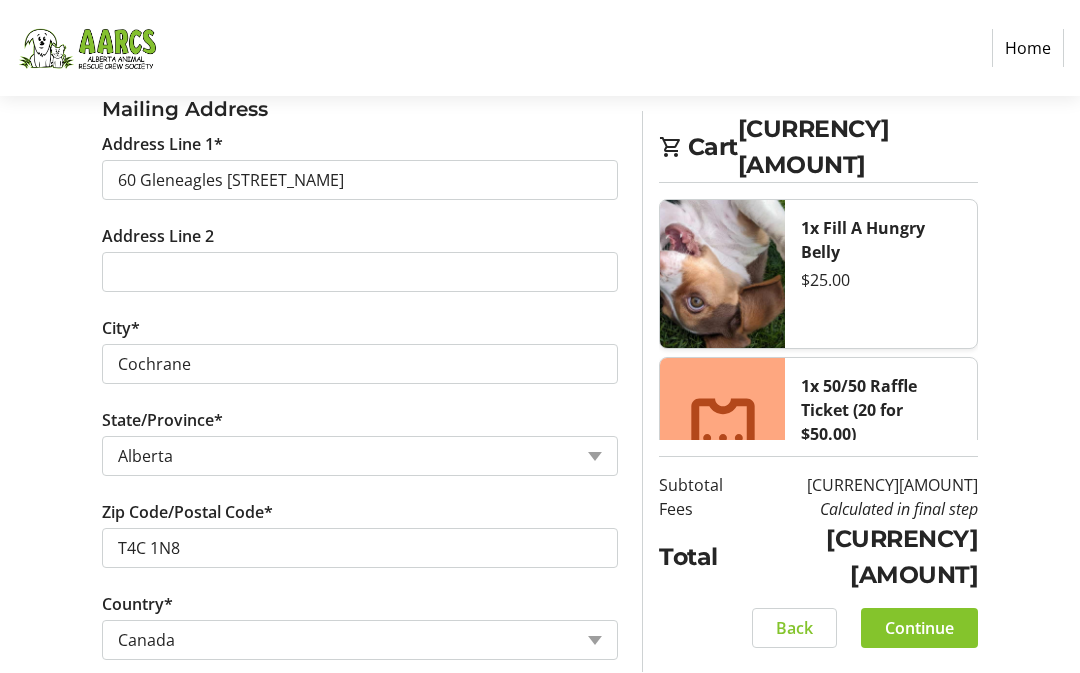 scroll, scrollTop: 889, scrollLeft: 0, axis: vertical 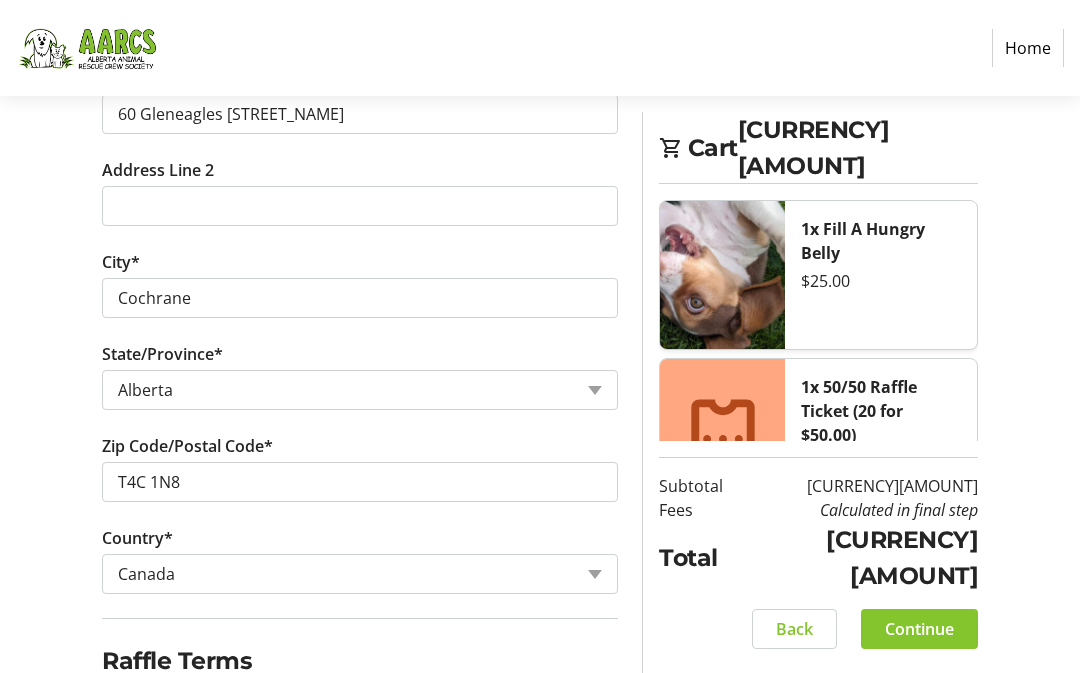 click at bounding box center [111, 707] 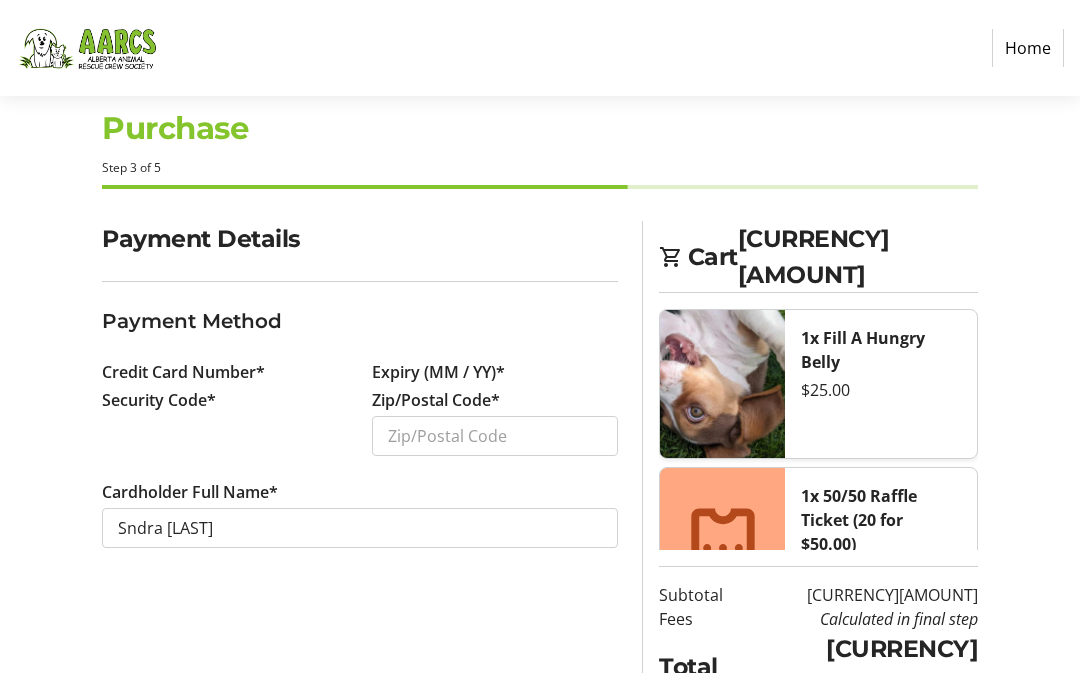 scroll, scrollTop: 0, scrollLeft: 0, axis: both 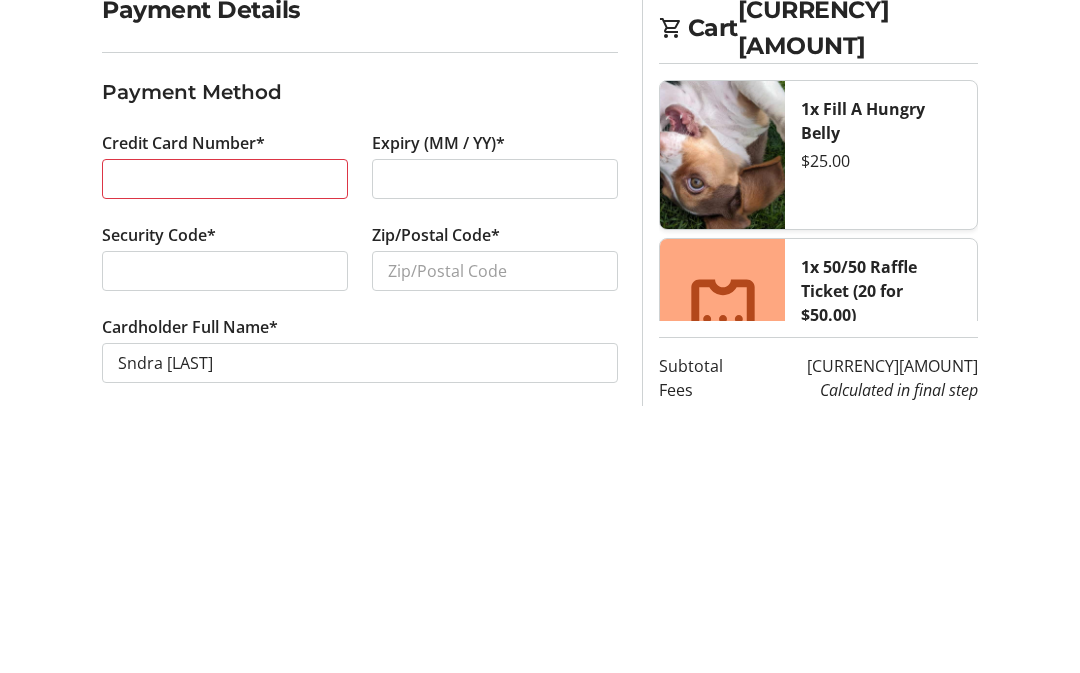 click at bounding box center (225, 539) 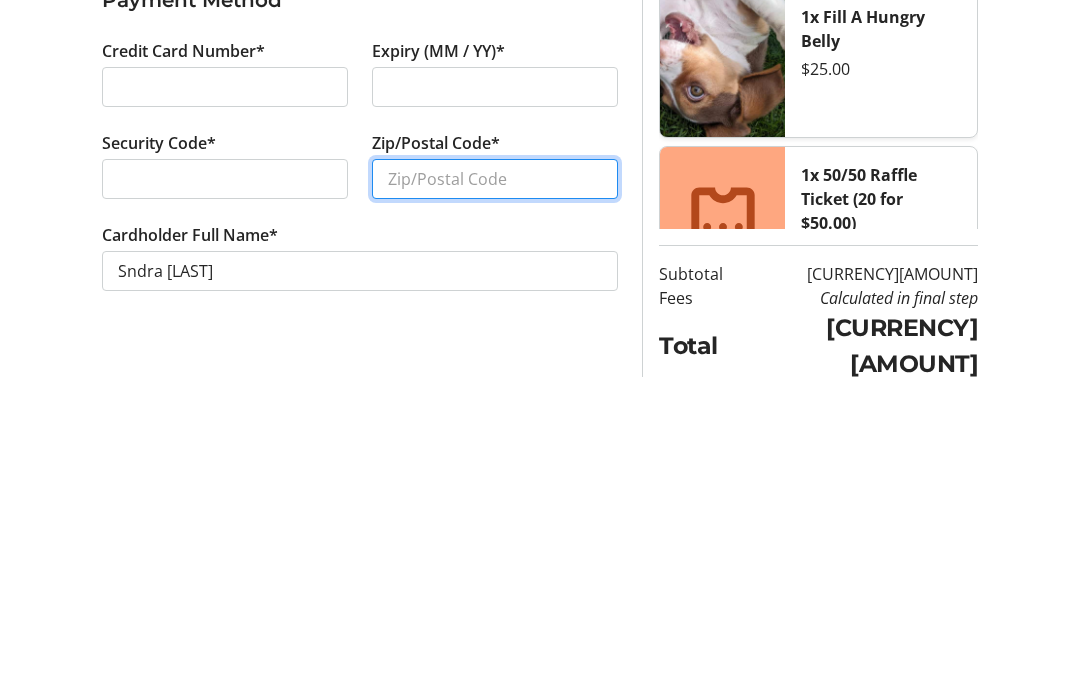 click on "Zip/Postal Code*" at bounding box center [495, 476] 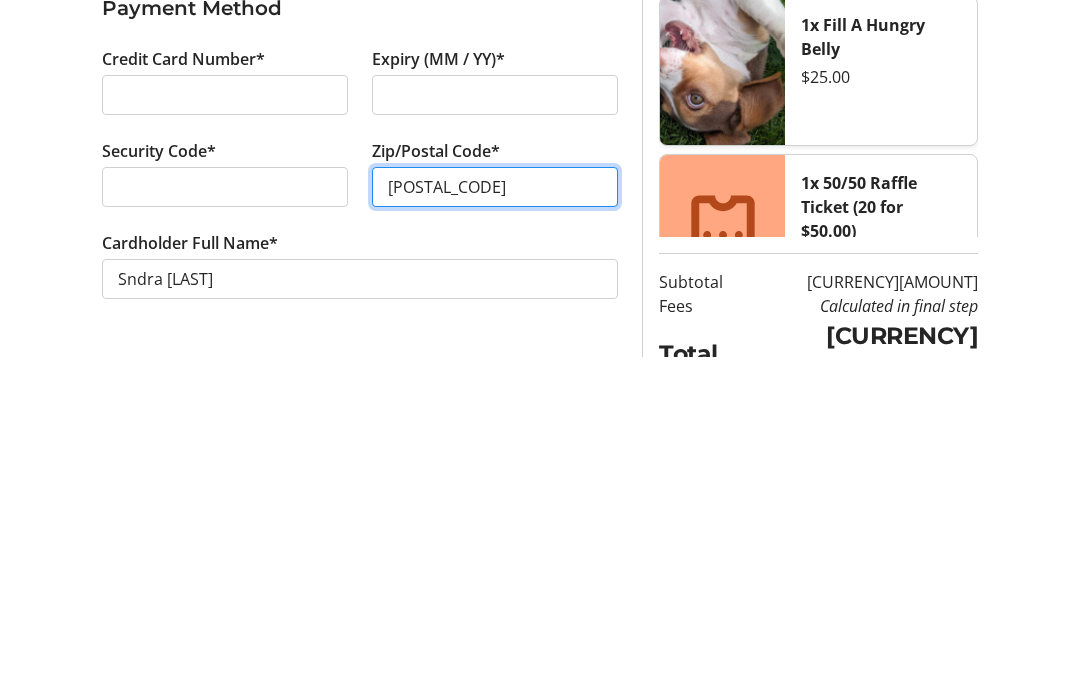 scroll, scrollTop: 37, scrollLeft: 0, axis: vertical 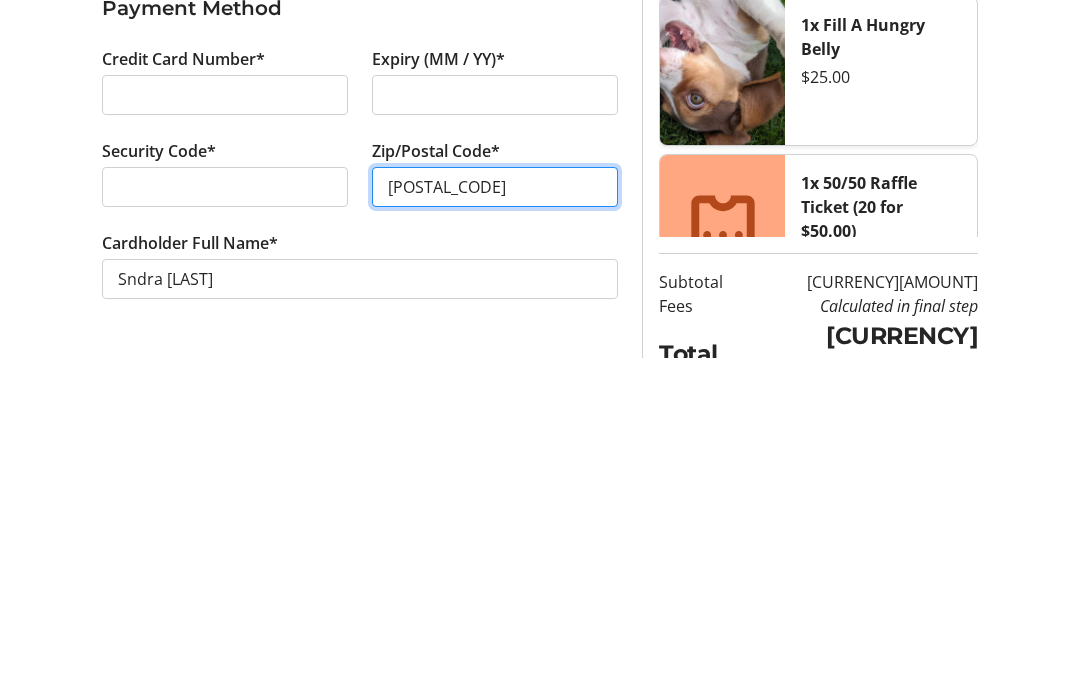 type on "[POSTAL_CODE]" 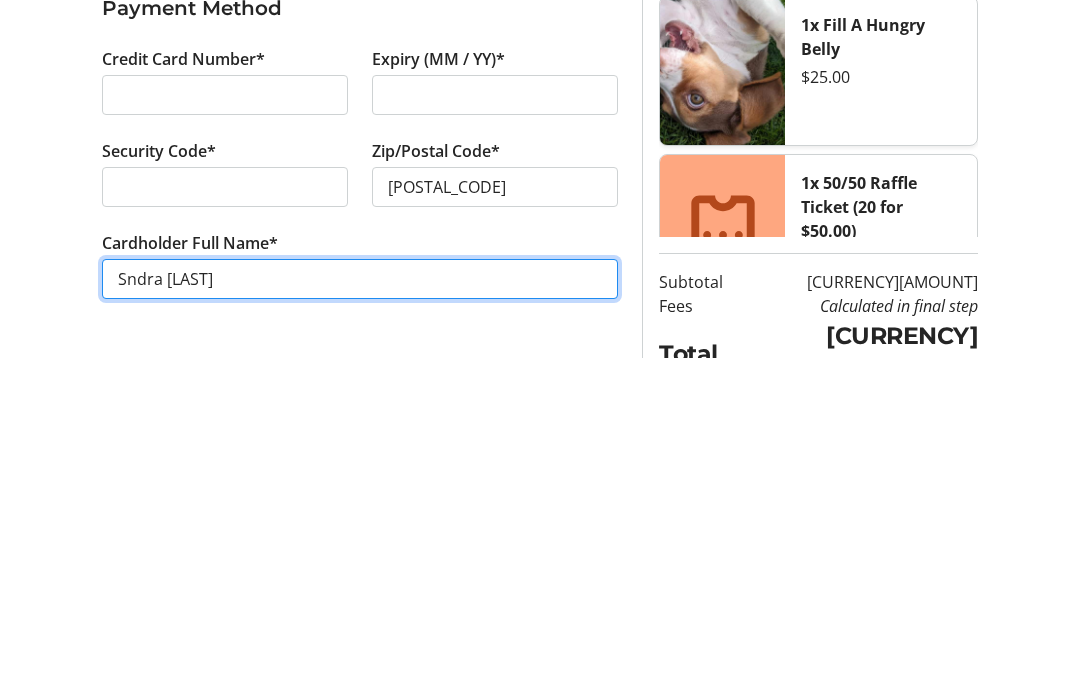 click on "Sndra [LAST]" at bounding box center [360, 594] 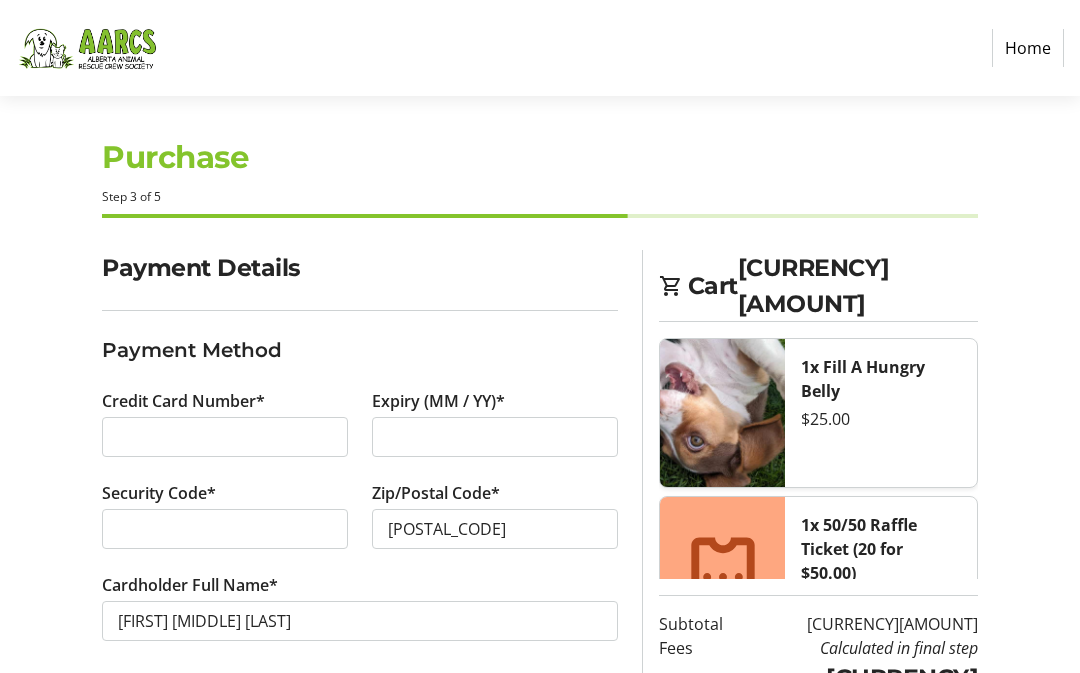 scroll, scrollTop: 0, scrollLeft: 0, axis: both 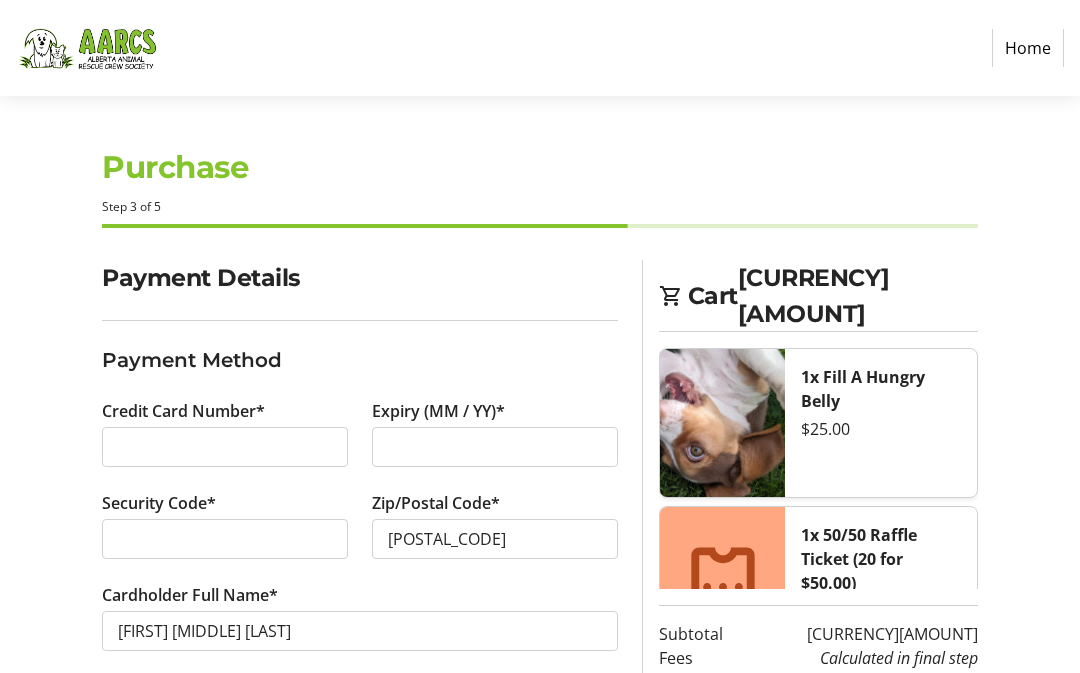 type on "[FIRST] [MIDDLE] [LAST]" 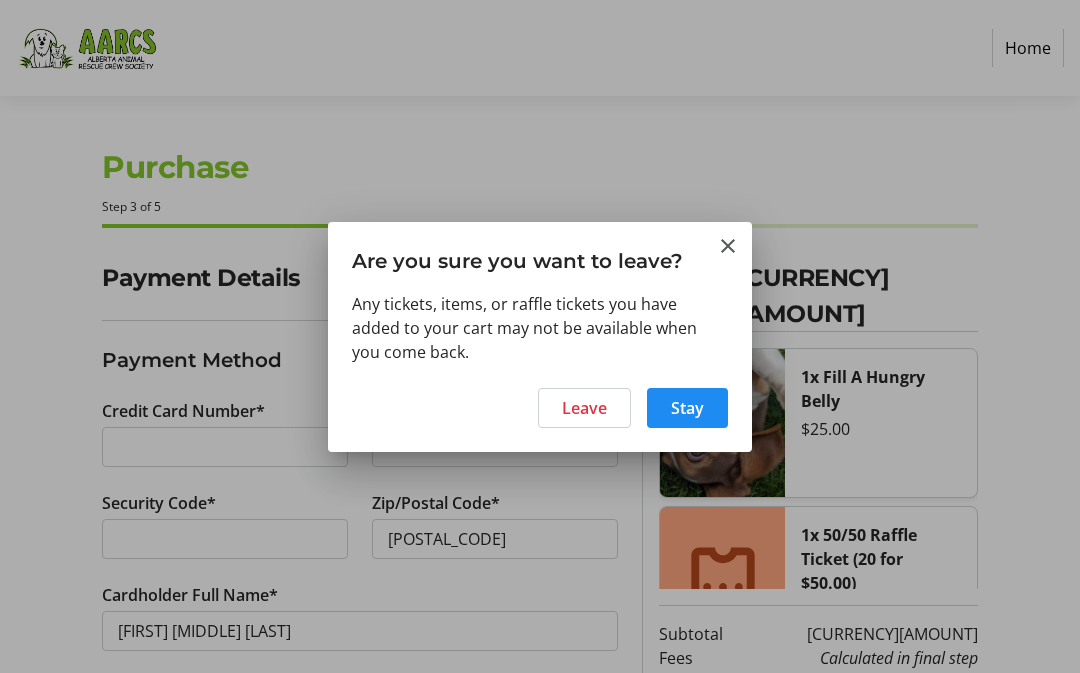 click on "Leave" at bounding box center [584, 408] 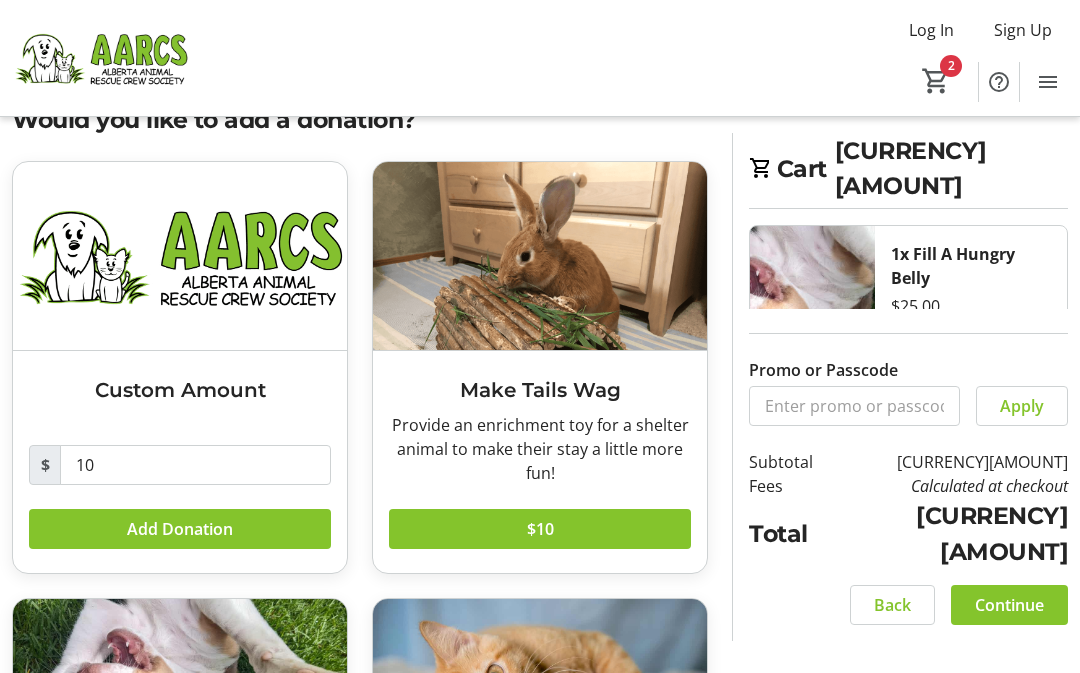 scroll, scrollTop: 0, scrollLeft: 0, axis: both 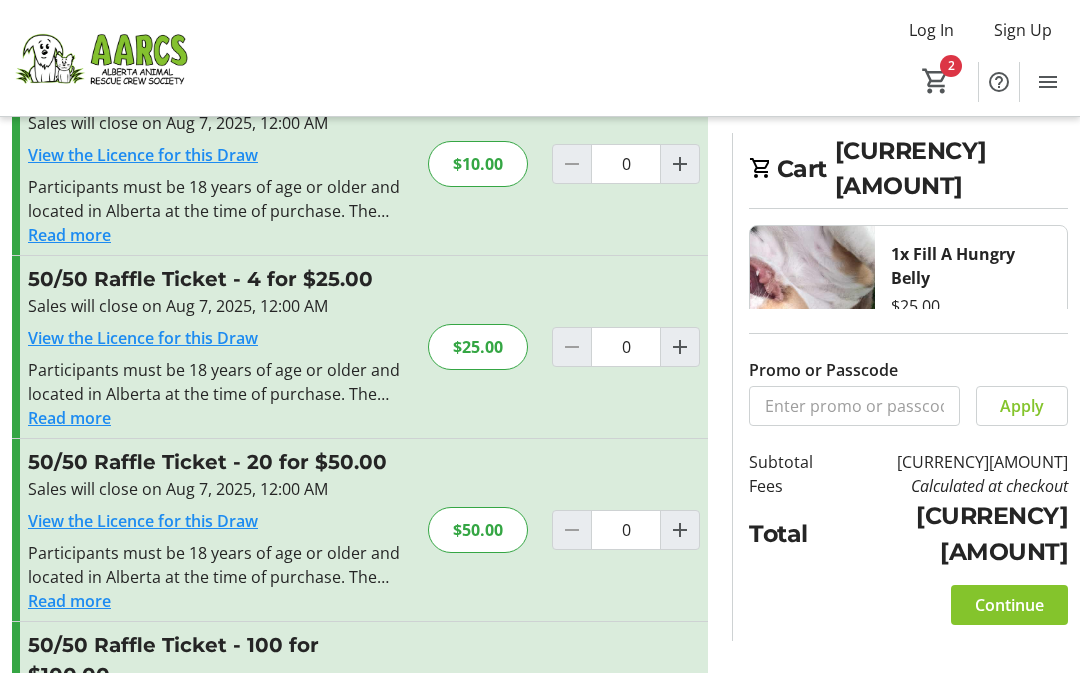 type on "1" 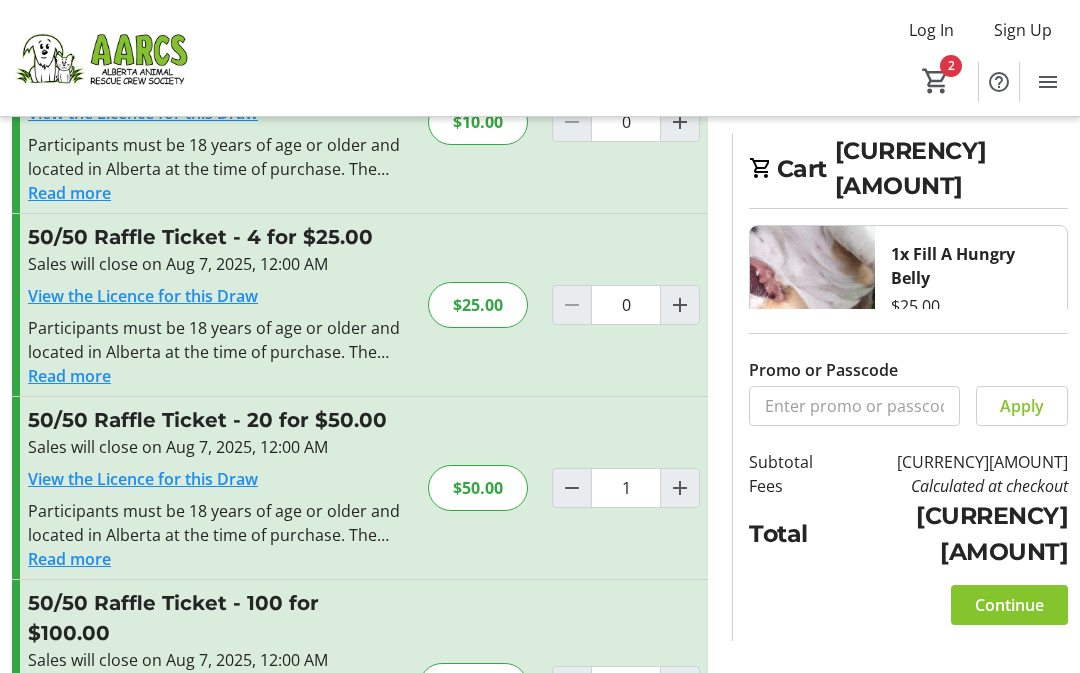 scroll, scrollTop: 186, scrollLeft: 0, axis: vertical 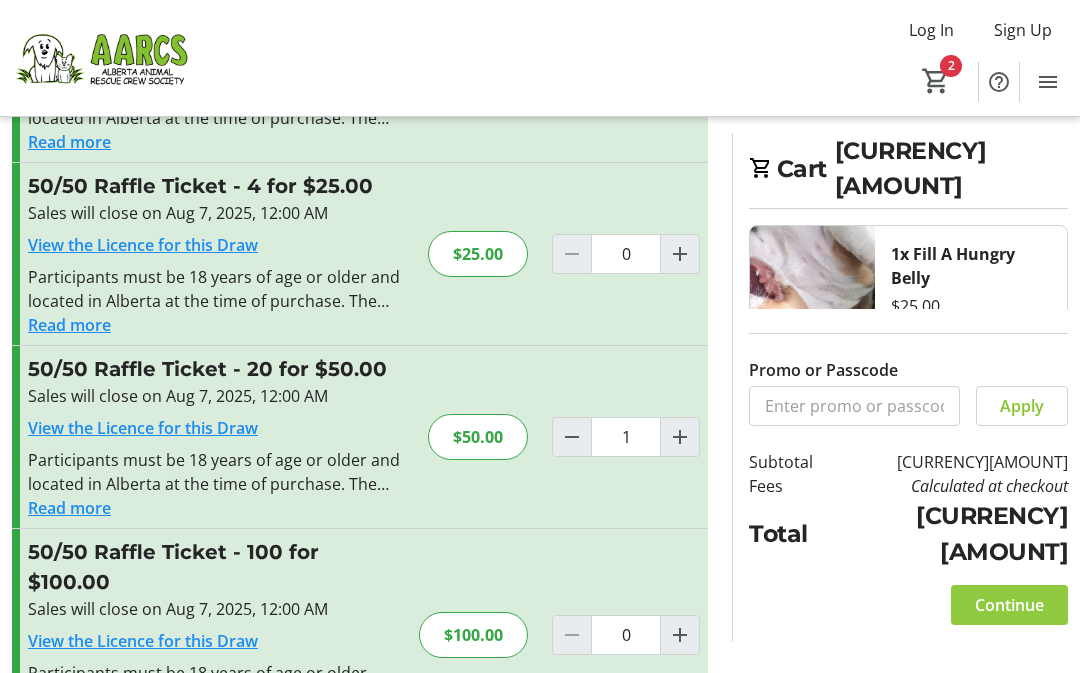 click on "Continue" 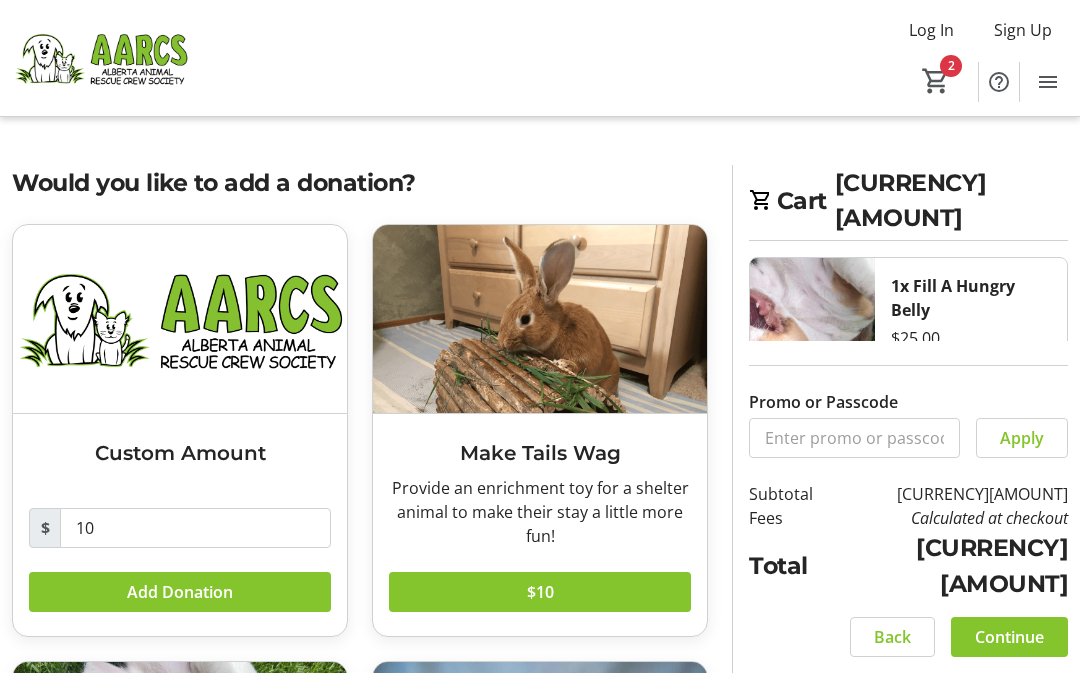 click 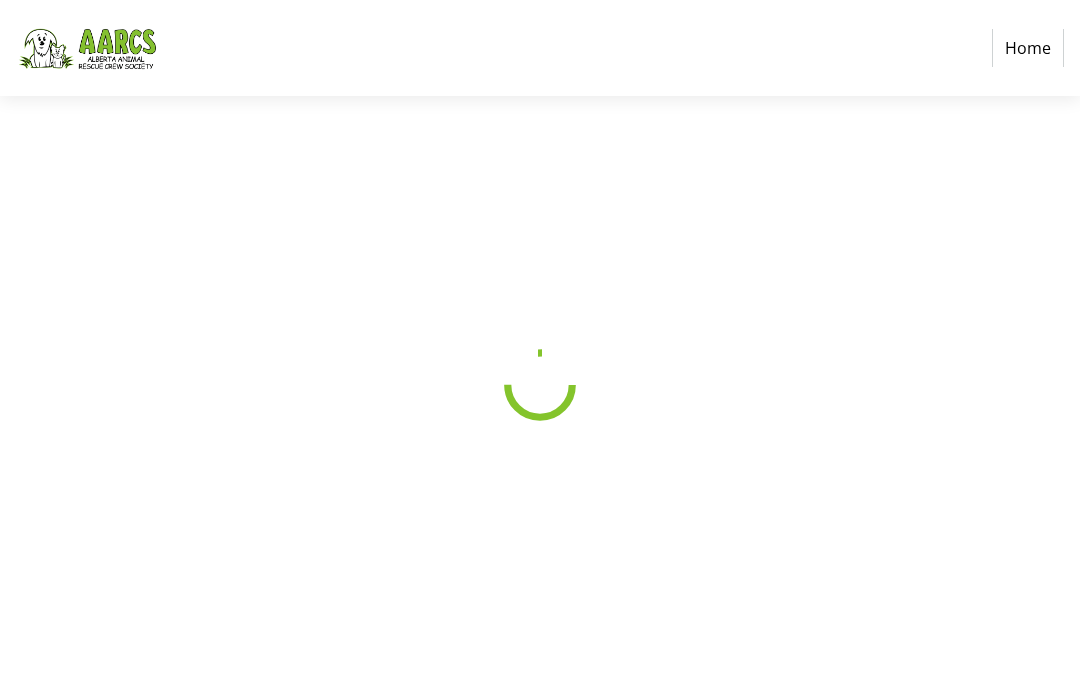 select on "CA" 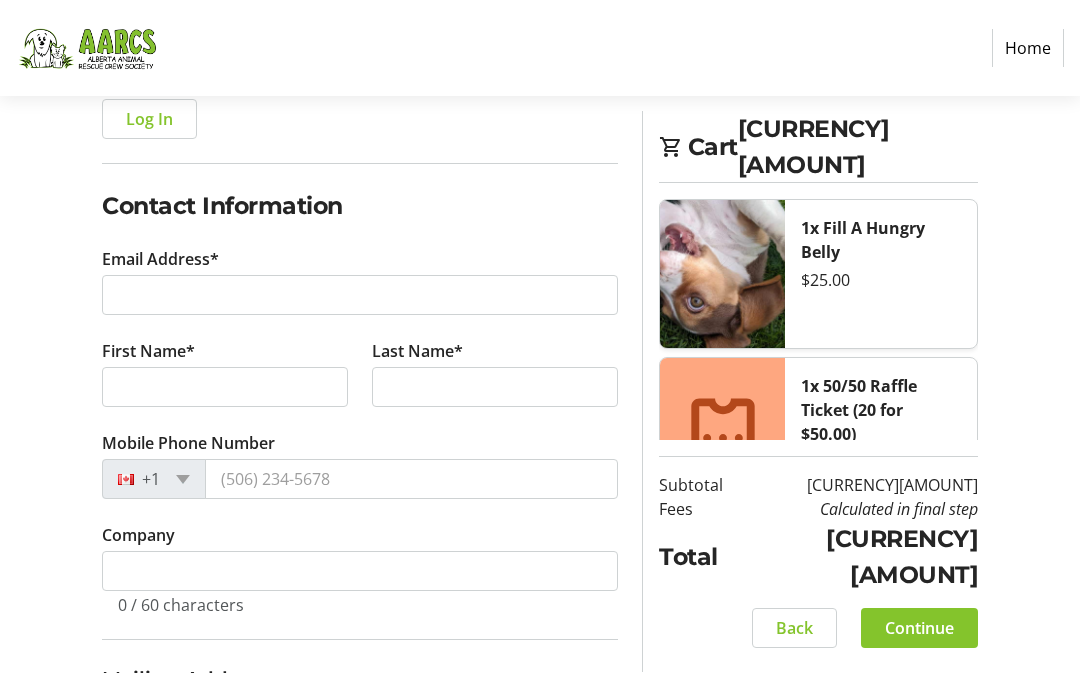 scroll, scrollTop: 250, scrollLeft: 0, axis: vertical 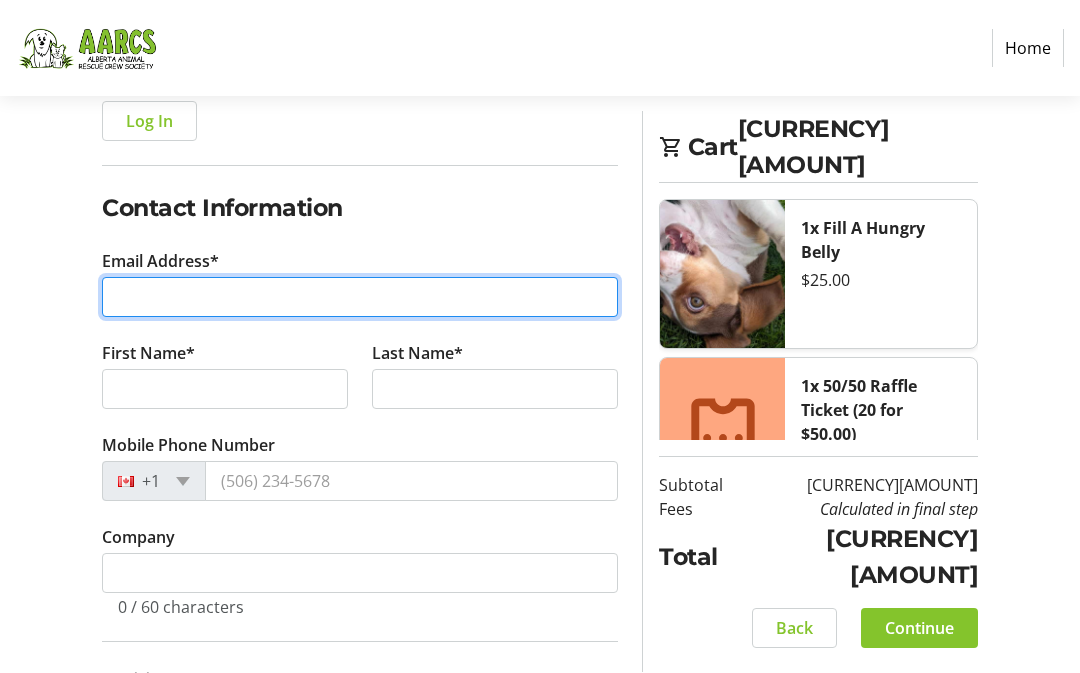 click on "Email Address*" at bounding box center [360, 298] 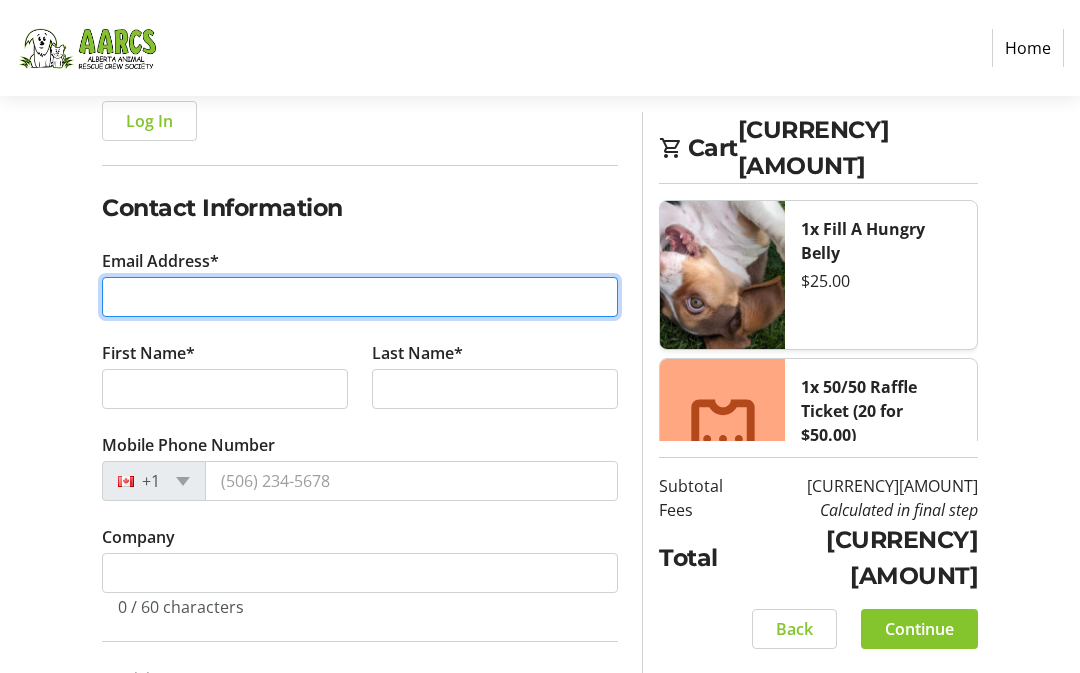 scroll, scrollTop: 250, scrollLeft: 0, axis: vertical 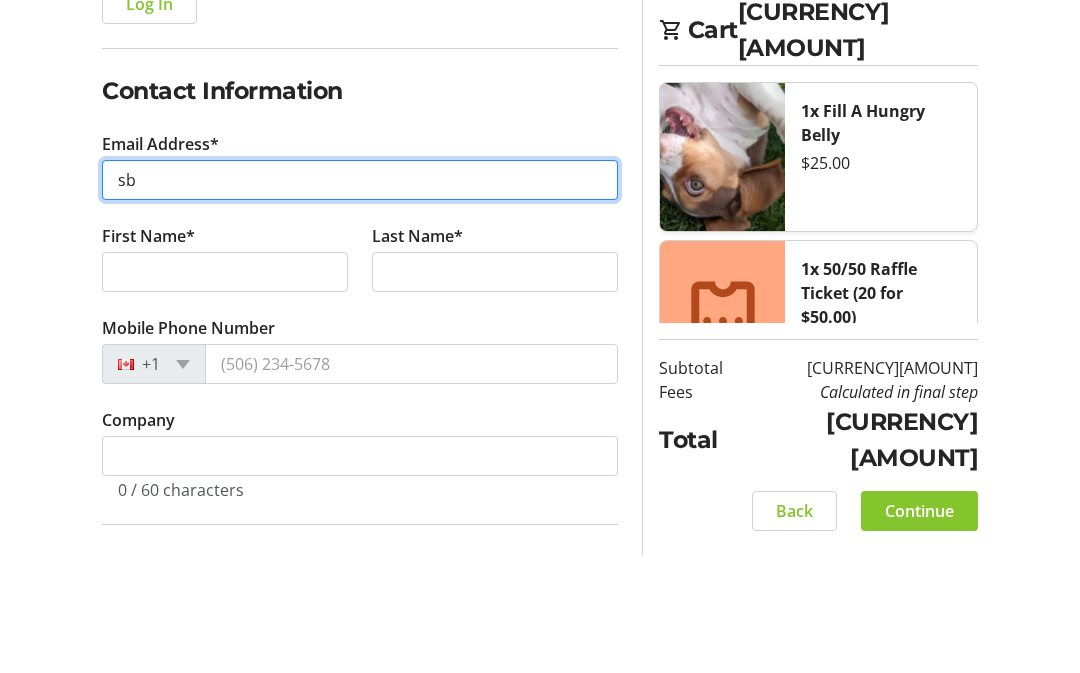 type on "sbo" 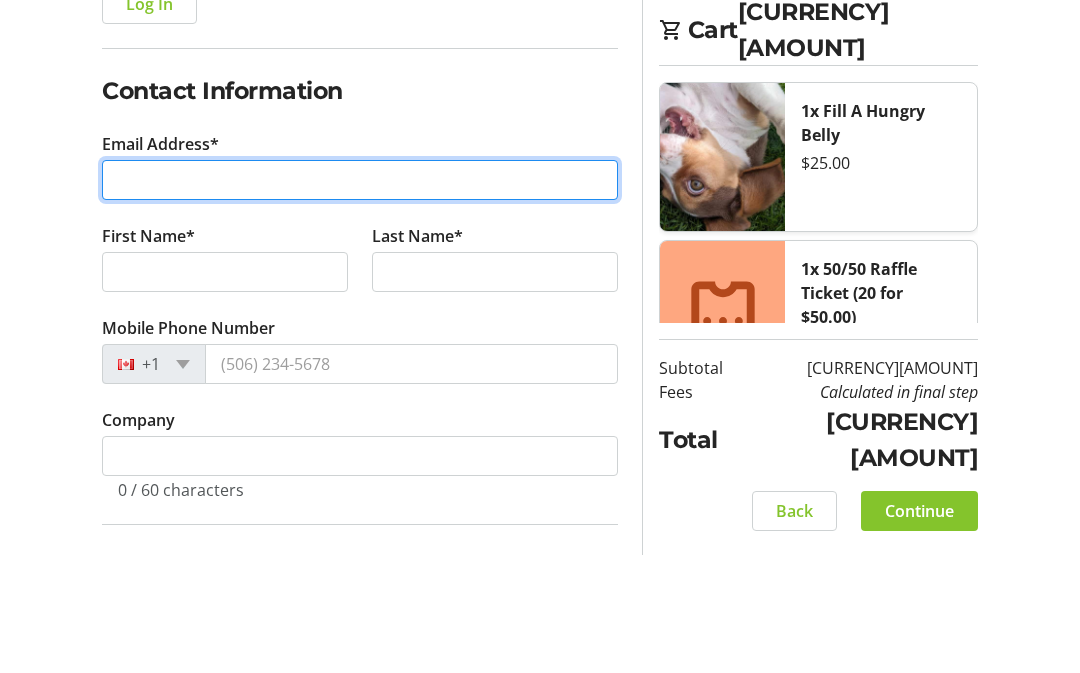 type on "sbogdan993@[EMAIL_DOMAIN]" 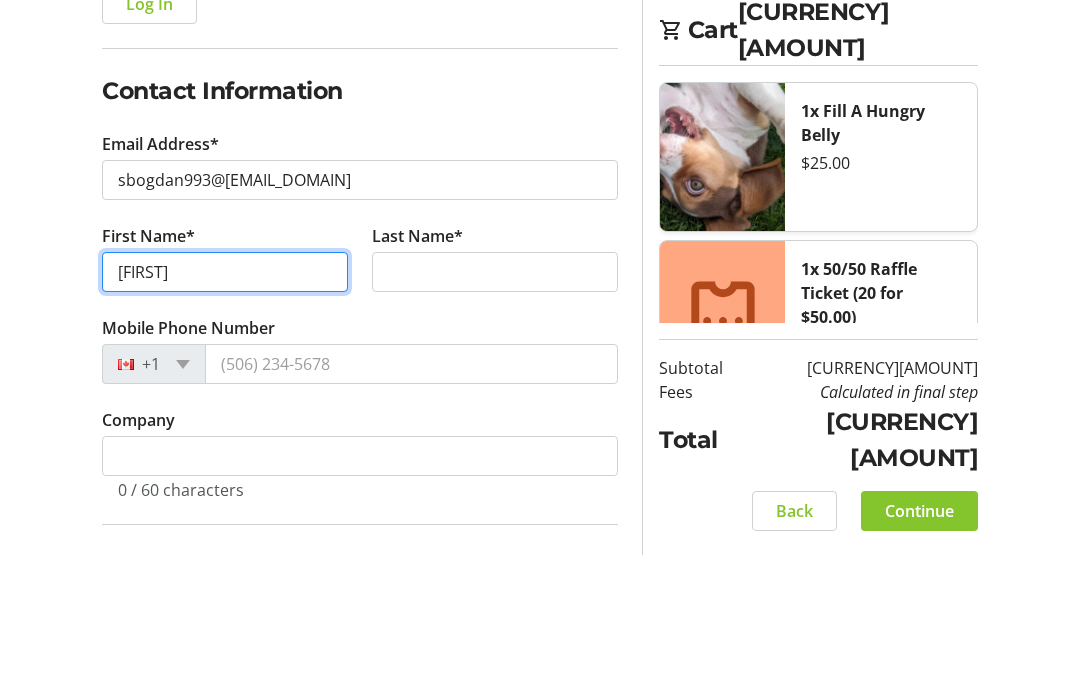 type on "[FIRST]" 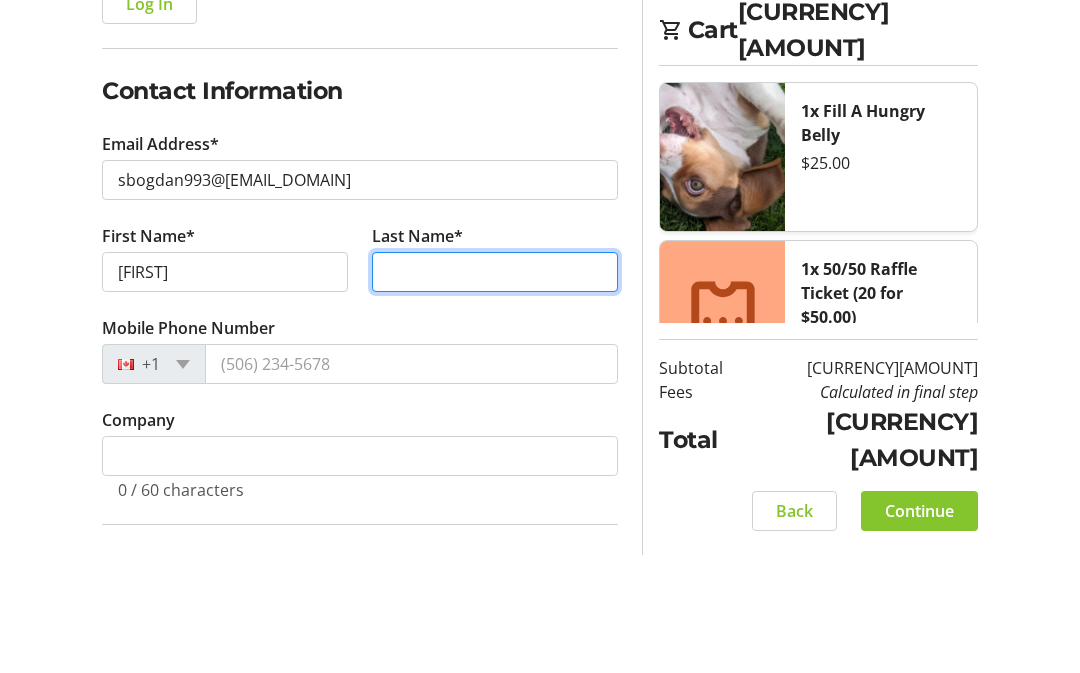 click on "Last Name*" at bounding box center [495, 390] 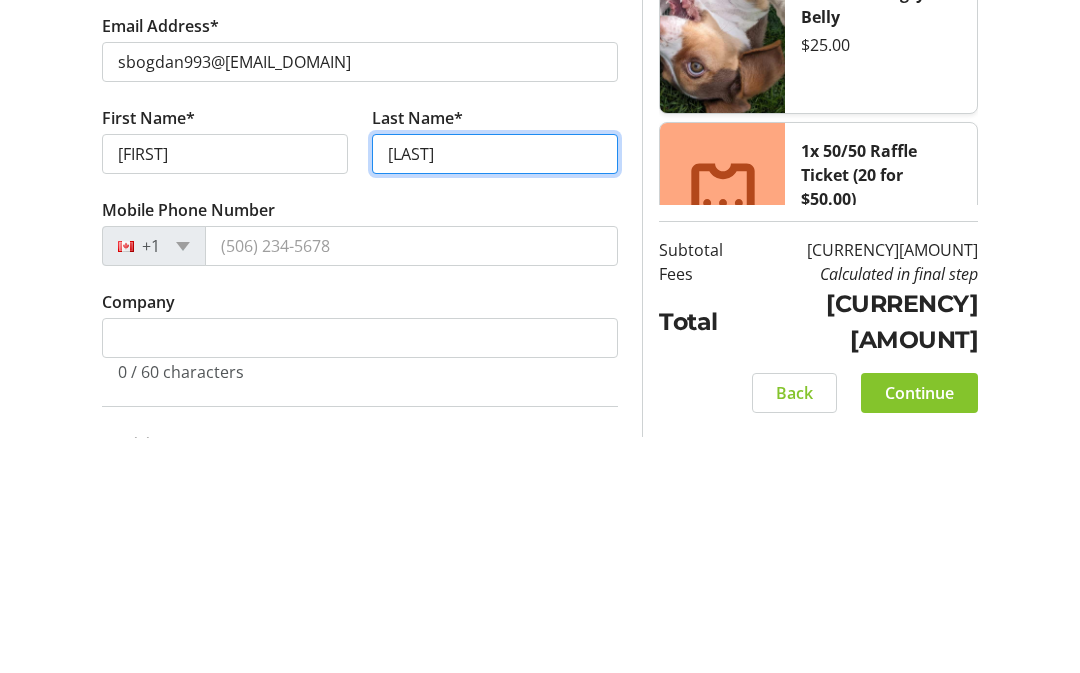 type on "[LAST]" 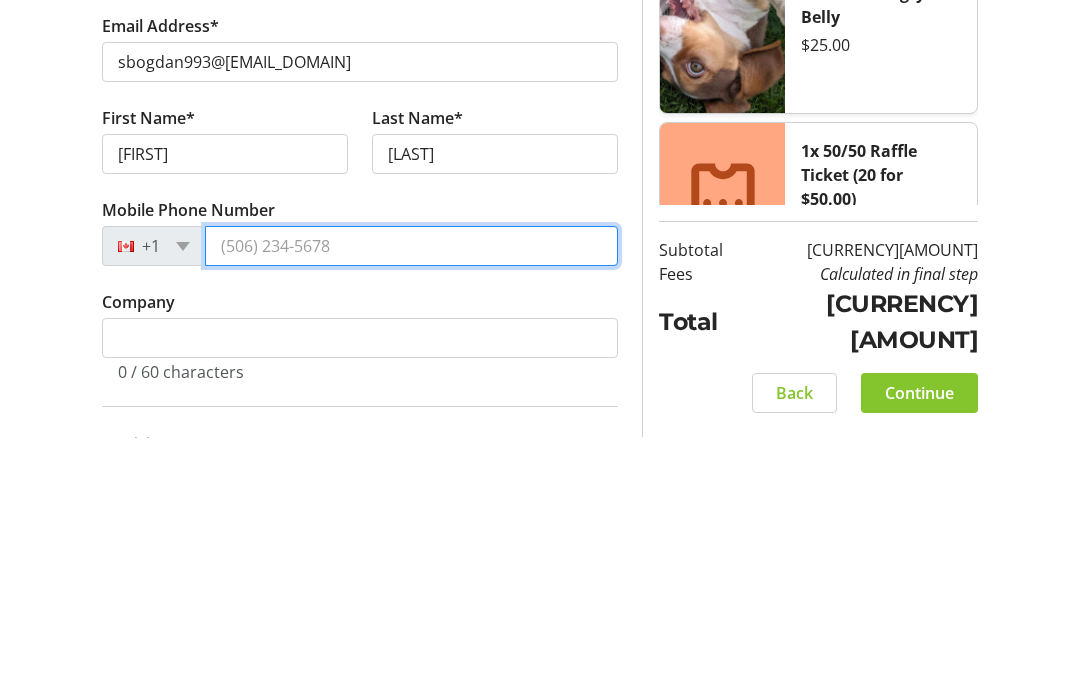 click on "Mobile Phone Number" at bounding box center [411, 482] 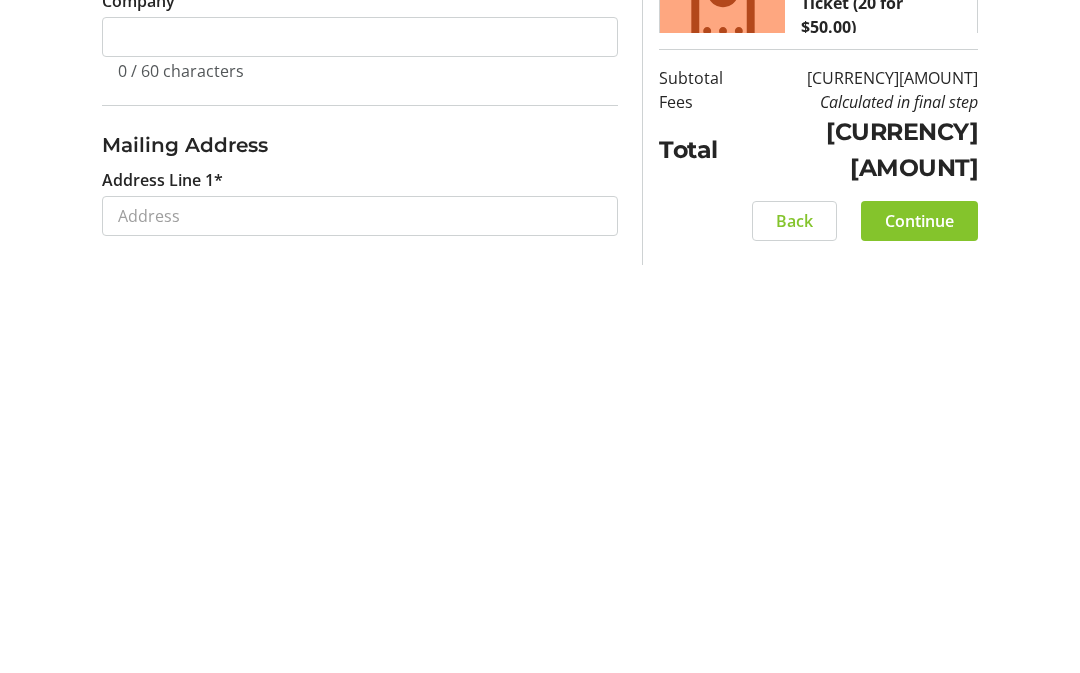 scroll, scrollTop: 380, scrollLeft: 0, axis: vertical 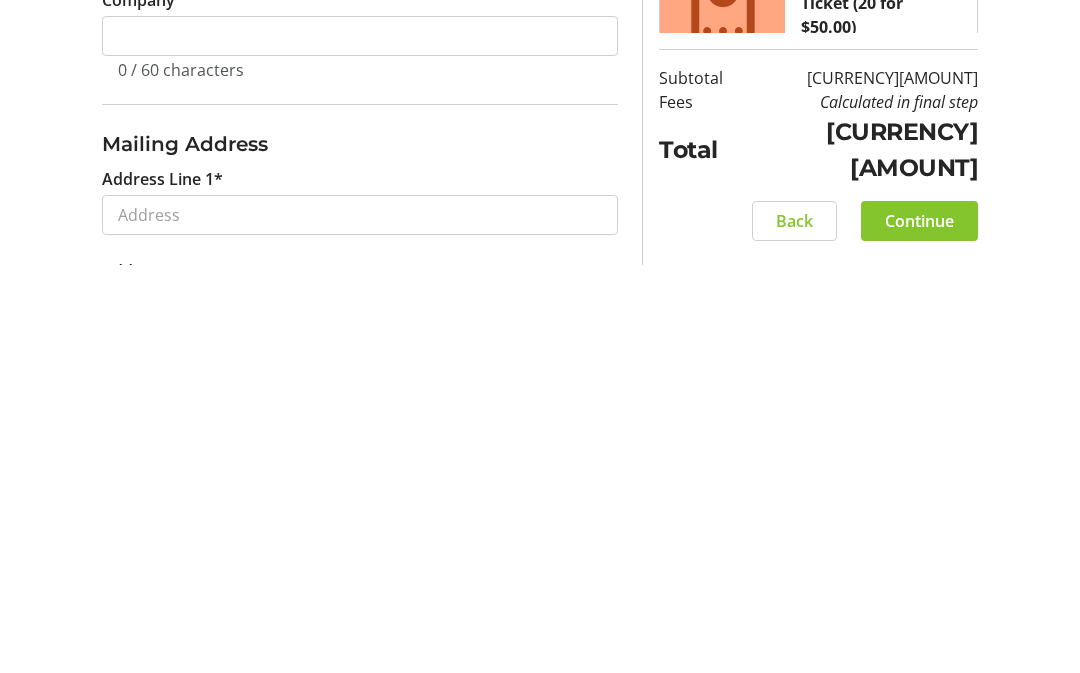 type on "([PHONE])" 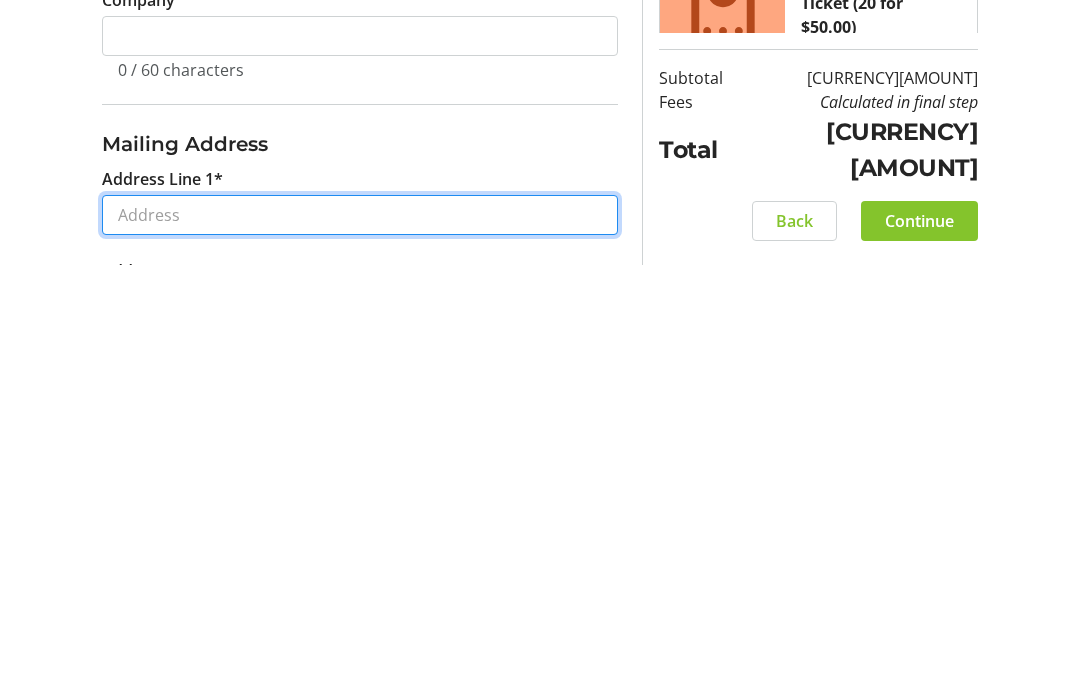 click on "Address Line 1*" at bounding box center [360, 623] 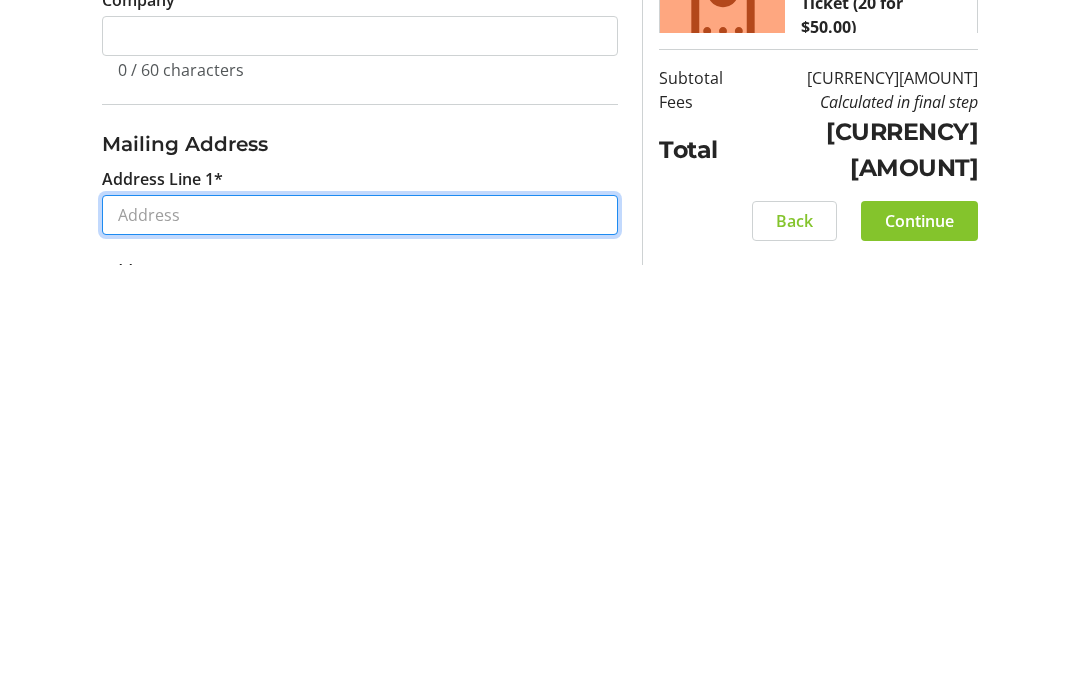 type on "60" 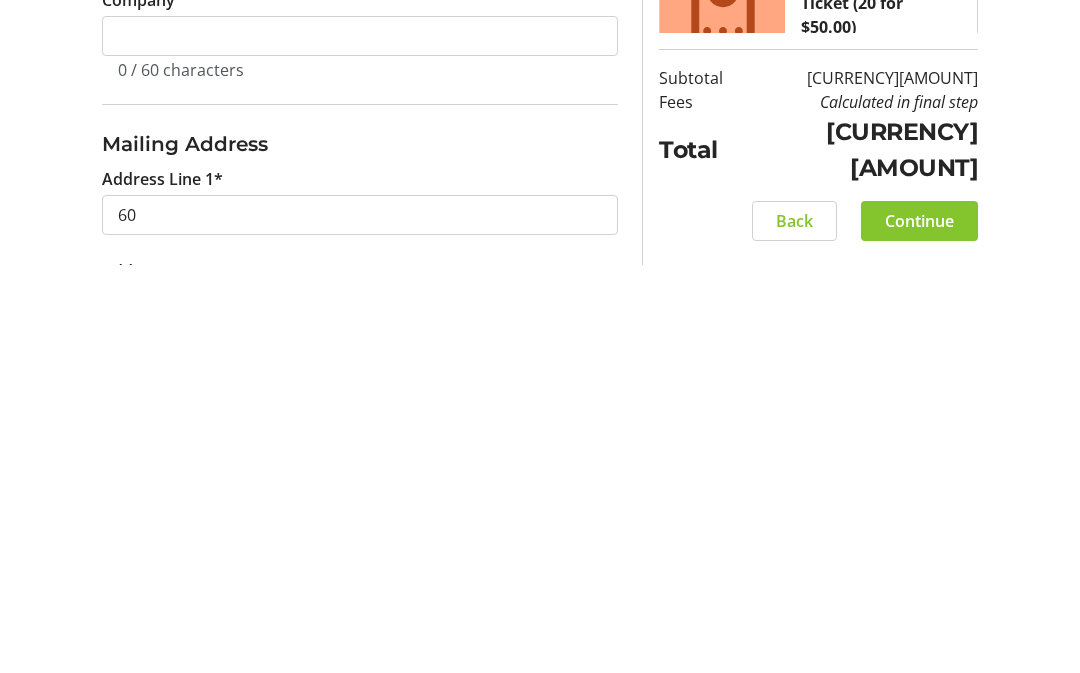 type on "Gleneagles [STREET_NAME]" 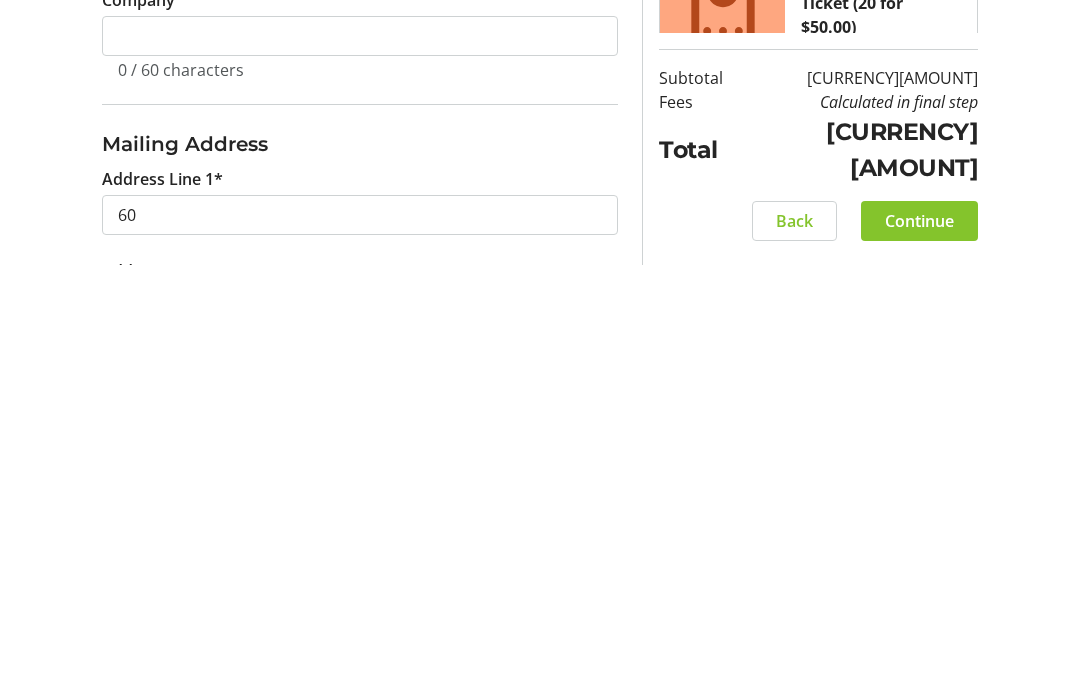 type on "Cochrane" 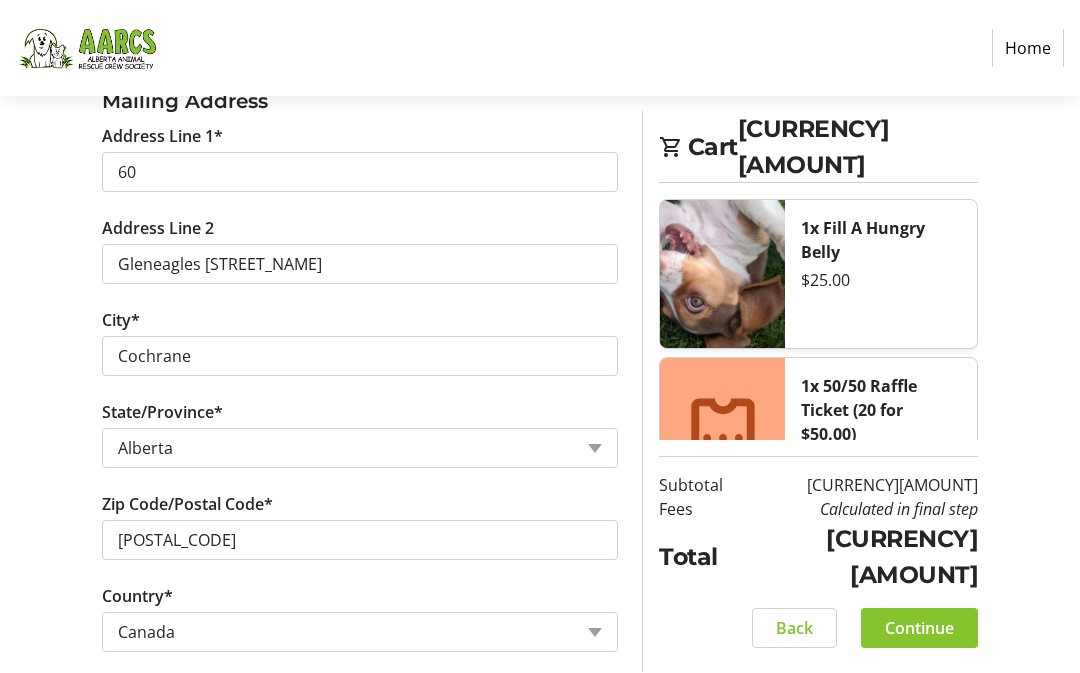 scroll, scrollTop: 889, scrollLeft: 0, axis: vertical 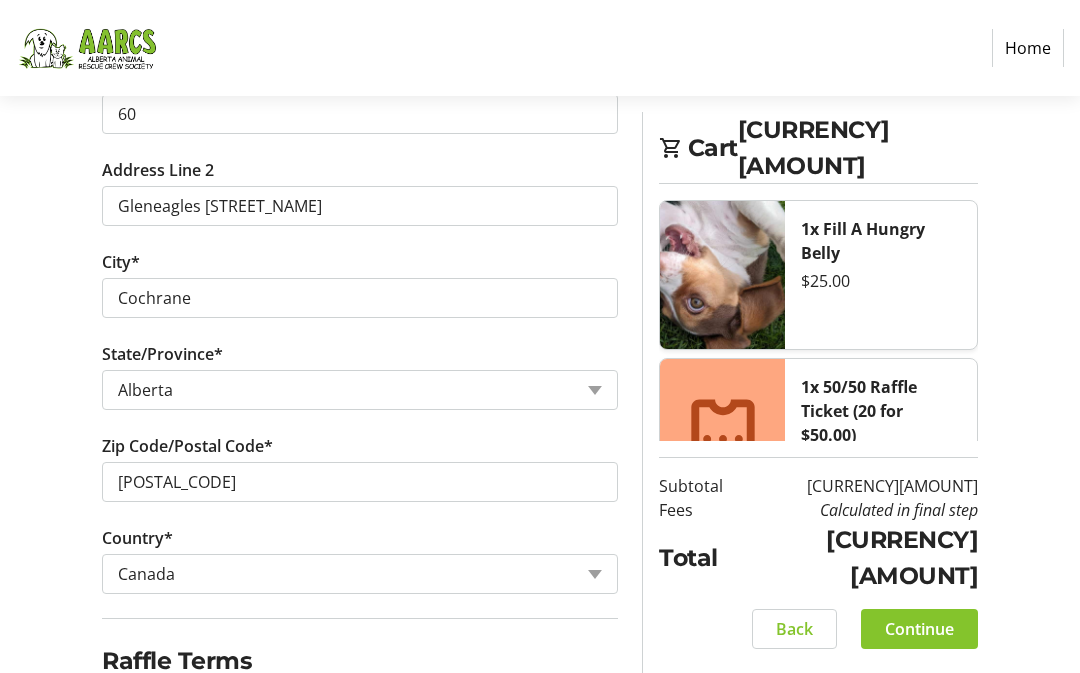 click on "I acknowledge that I am at least 18 years of age or older.*" at bounding box center (111, 707) 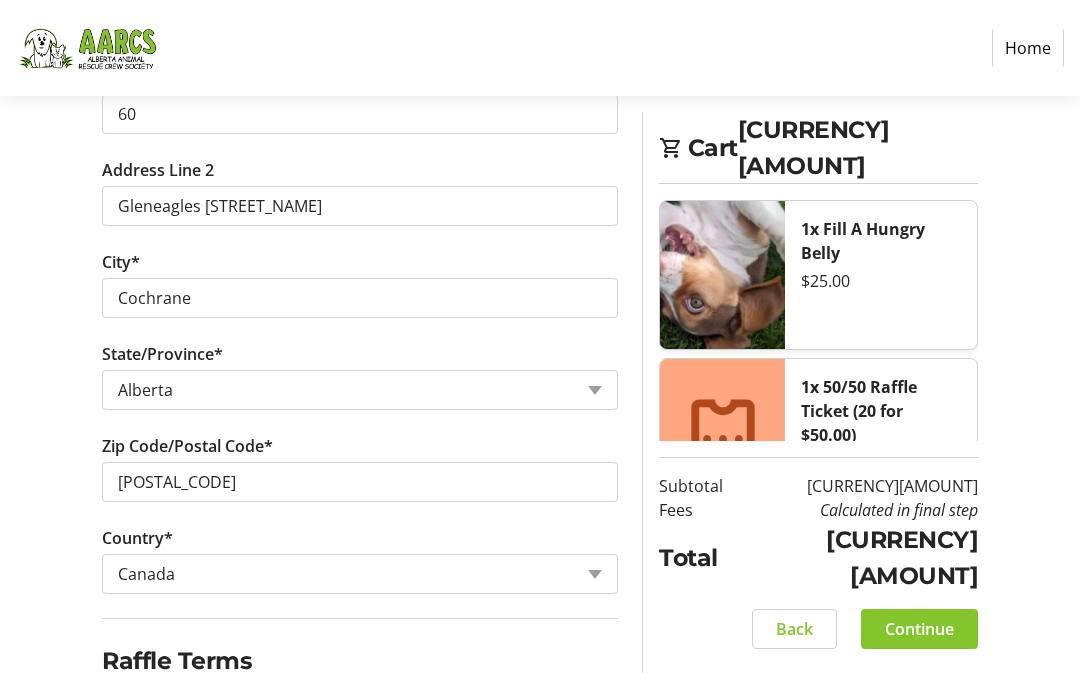 click 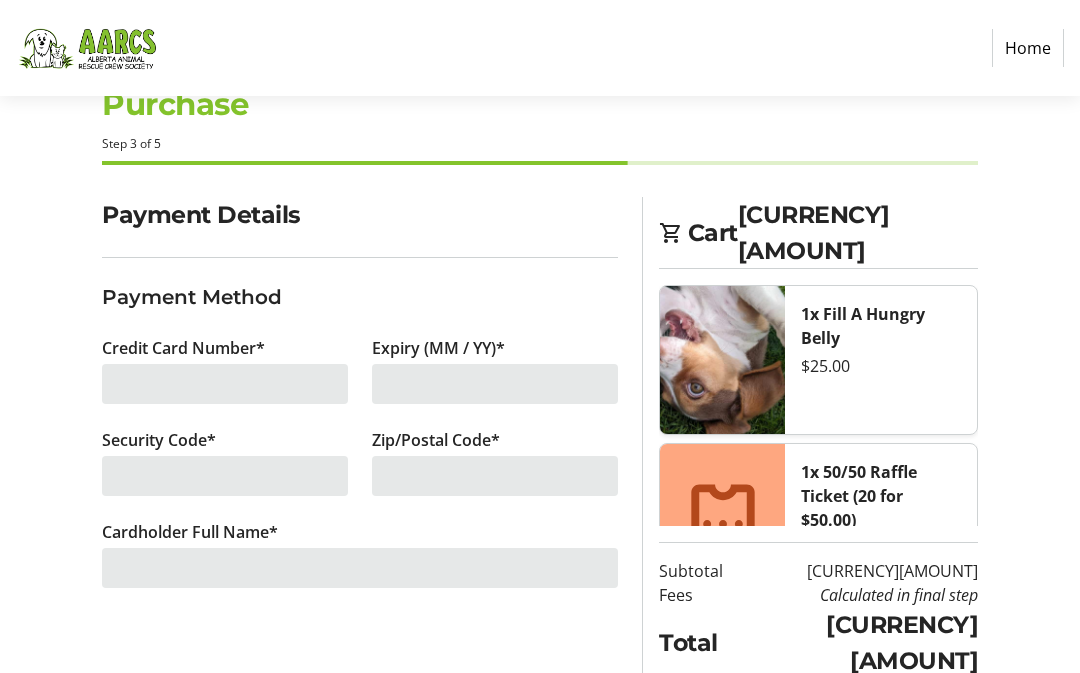 scroll, scrollTop: 0, scrollLeft: 0, axis: both 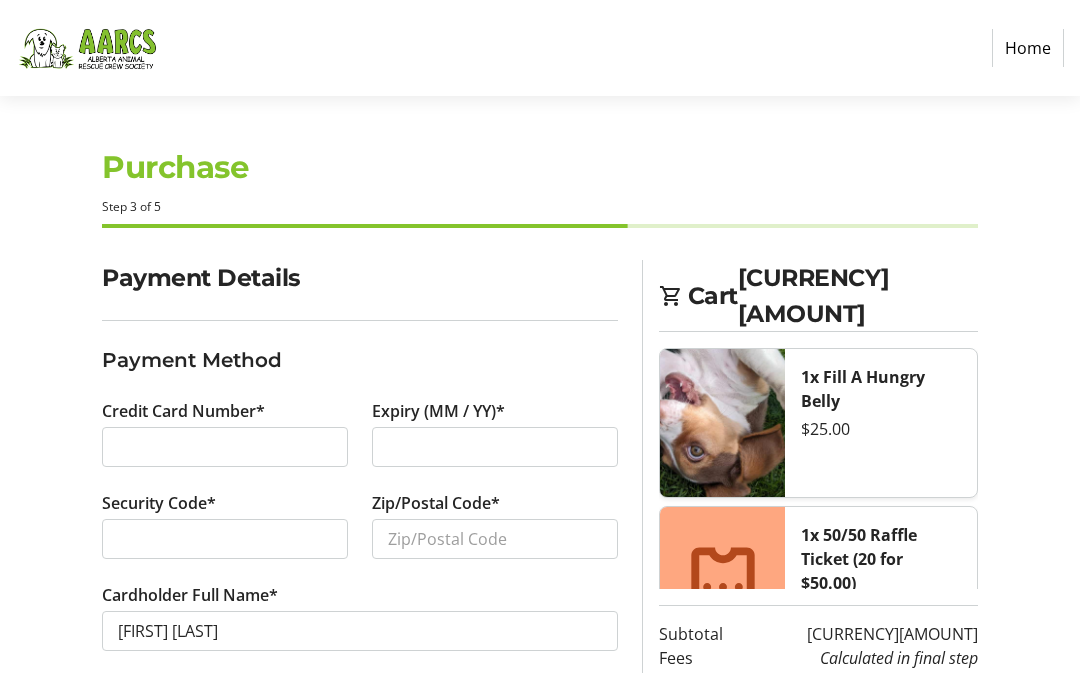 click at bounding box center [225, 447] 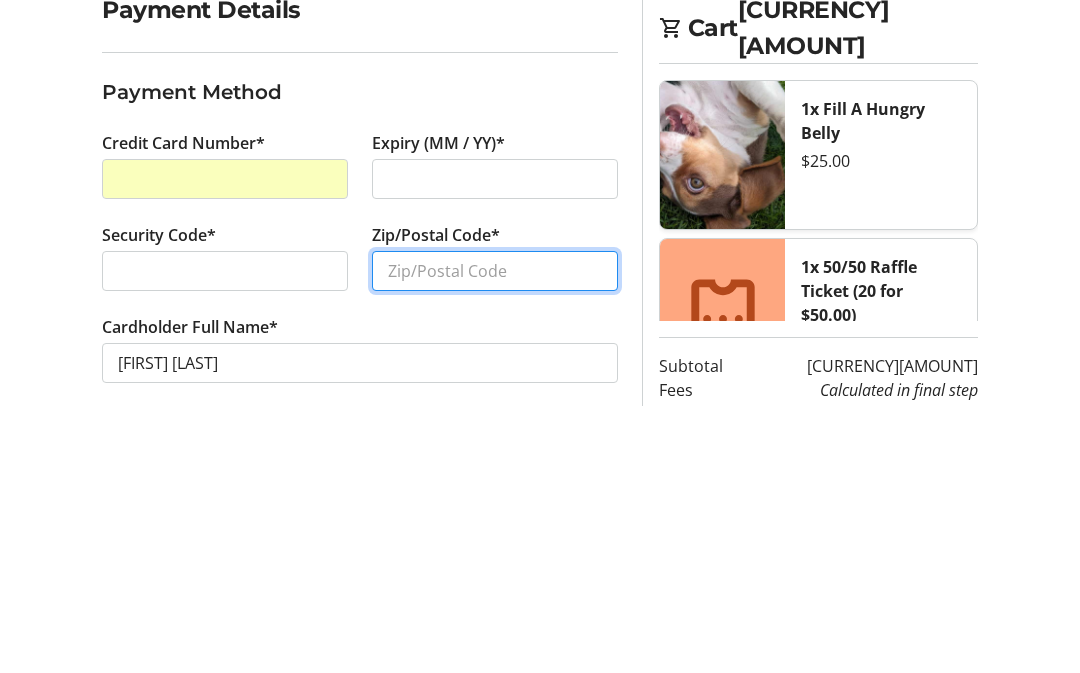 click on "Zip/Postal Code*" at bounding box center (495, 539) 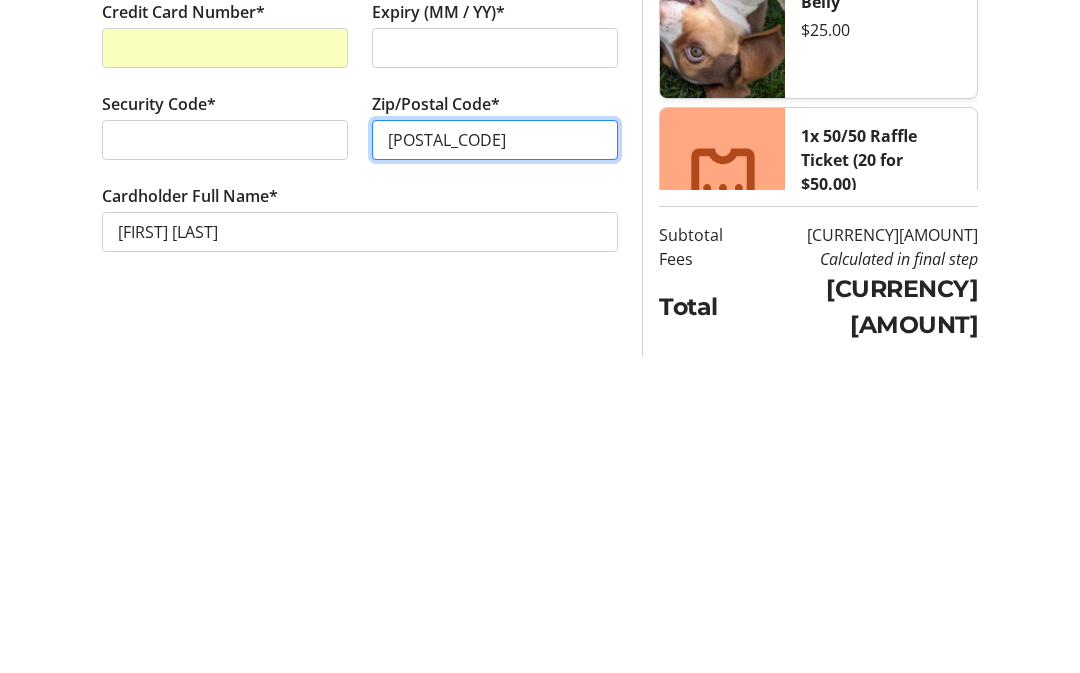 scroll, scrollTop: 86, scrollLeft: 0, axis: vertical 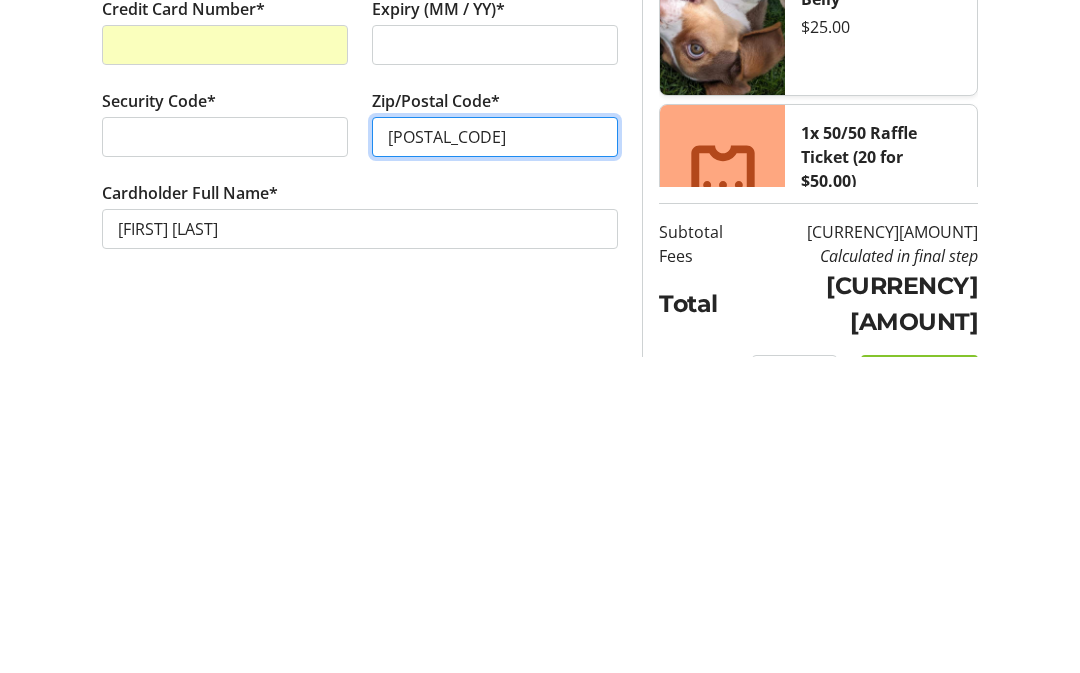 type on "[POSTAL_CODE]" 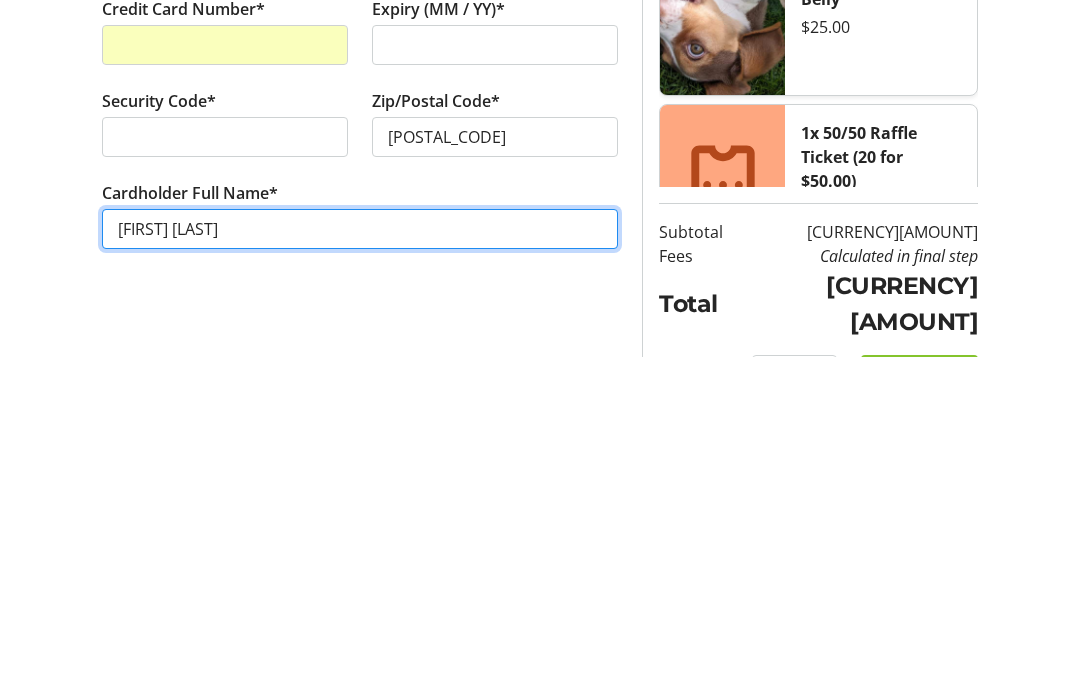 click on "[FIRST] [LAST]" at bounding box center [360, 545] 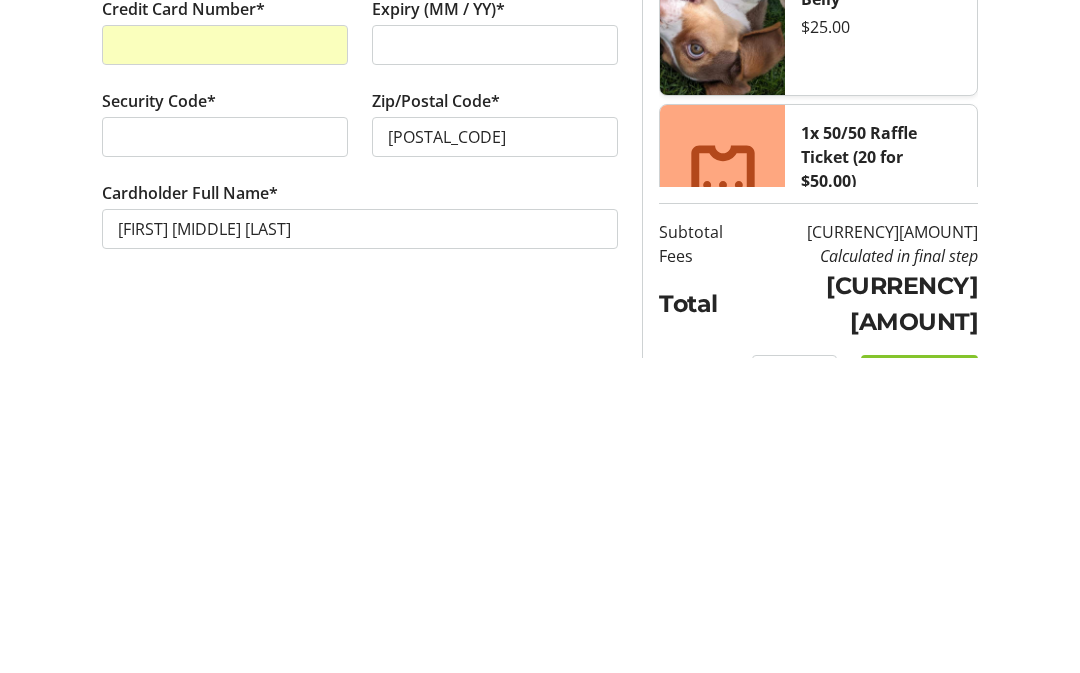 scroll, scrollTop: 63, scrollLeft: 0, axis: vertical 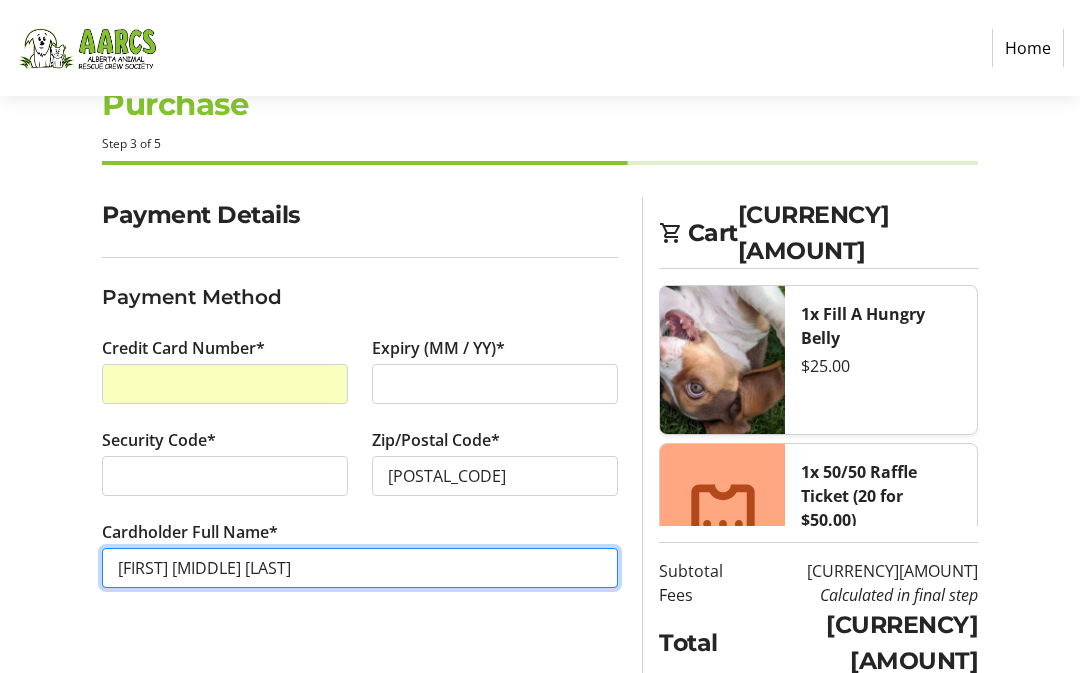 type on "[FIRST] [MIDDLE] [LAST]" 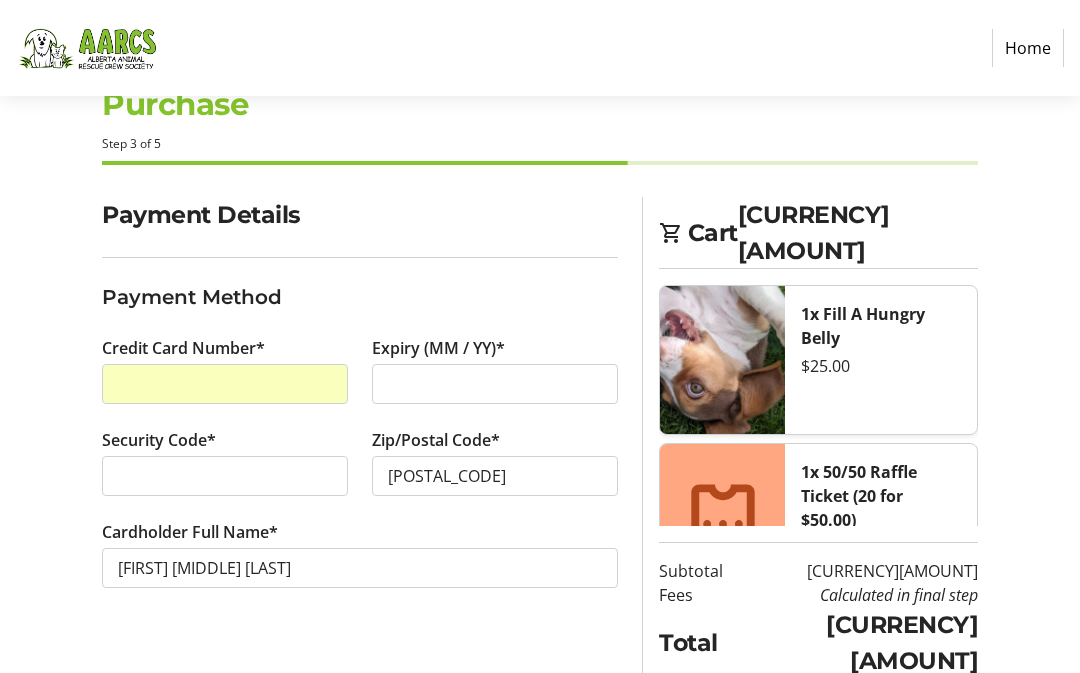 click on "Continue" 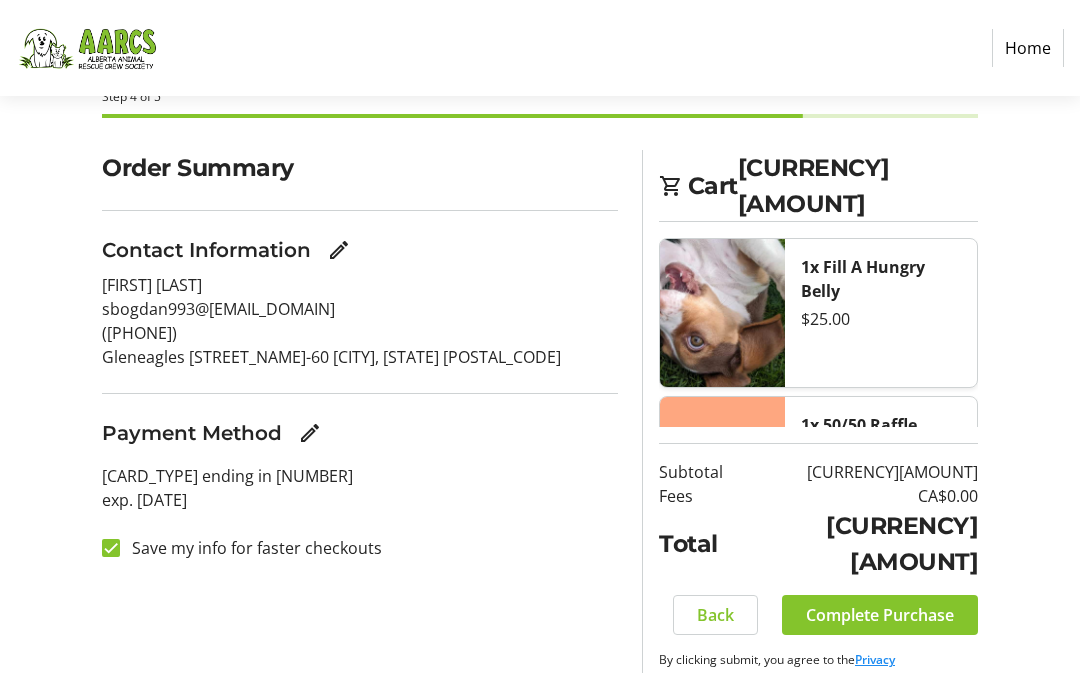 scroll, scrollTop: 115, scrollLeft: 0, axis: vertical 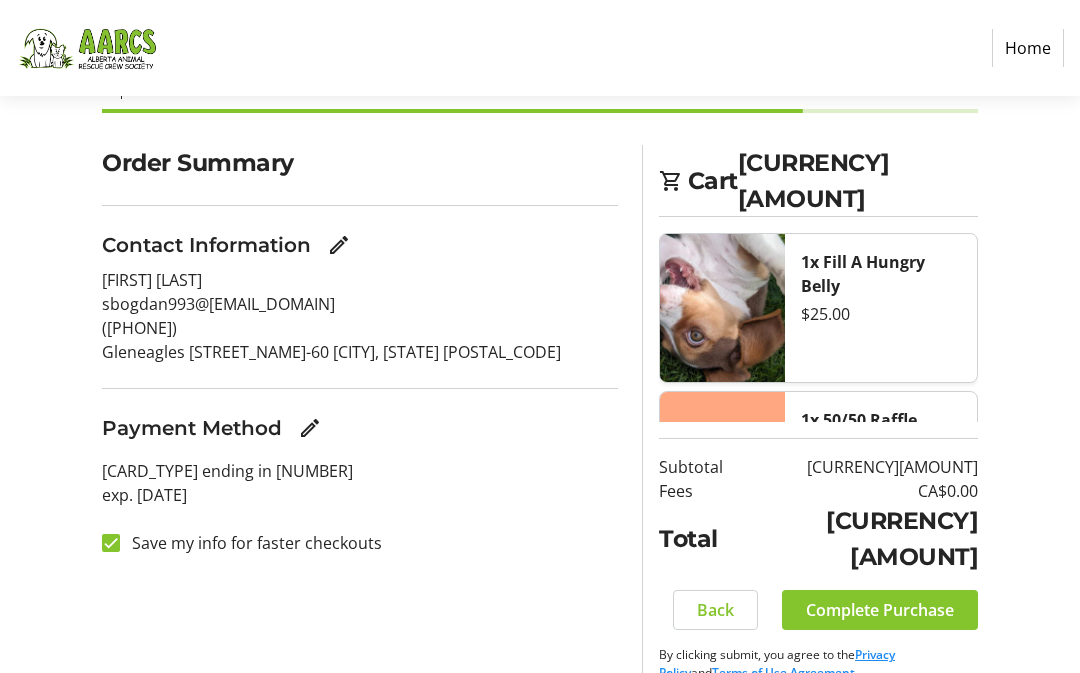click 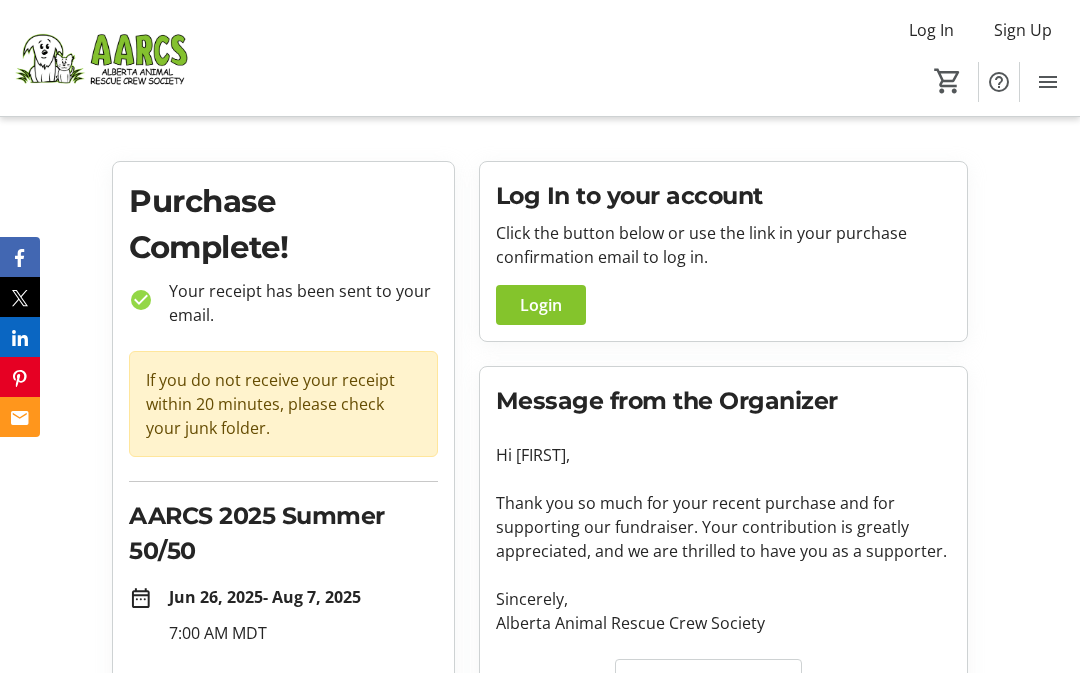 scroll, scrollTop: 0, scrollLeft: 0, axis: both 